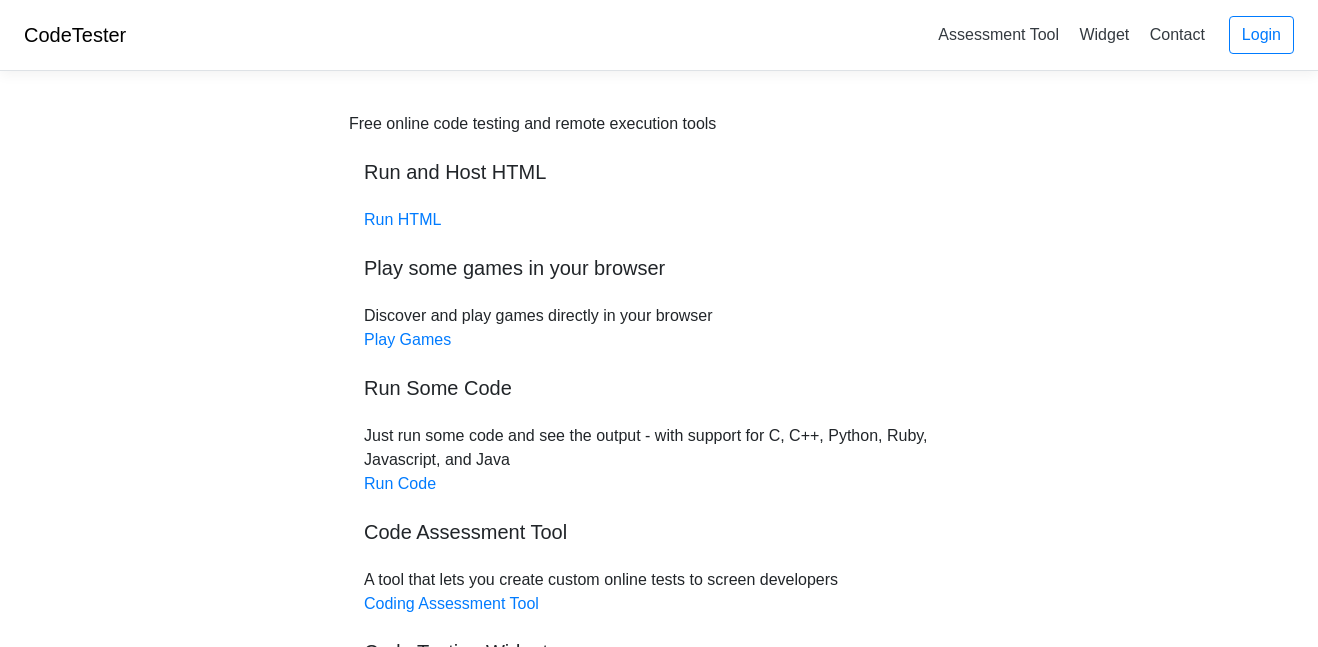 scroll, scrollTop: 0, scrollLeft: 0, axis: both 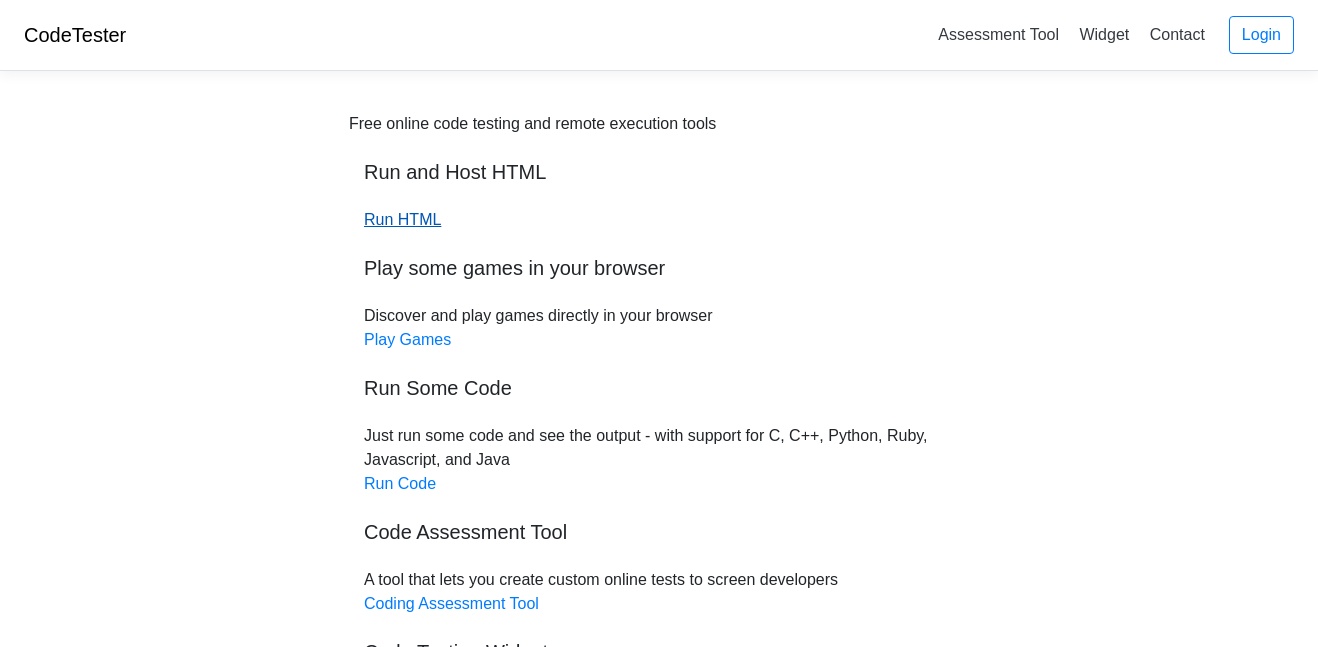 click on "Run HTML" at bounding box center [402, 219] 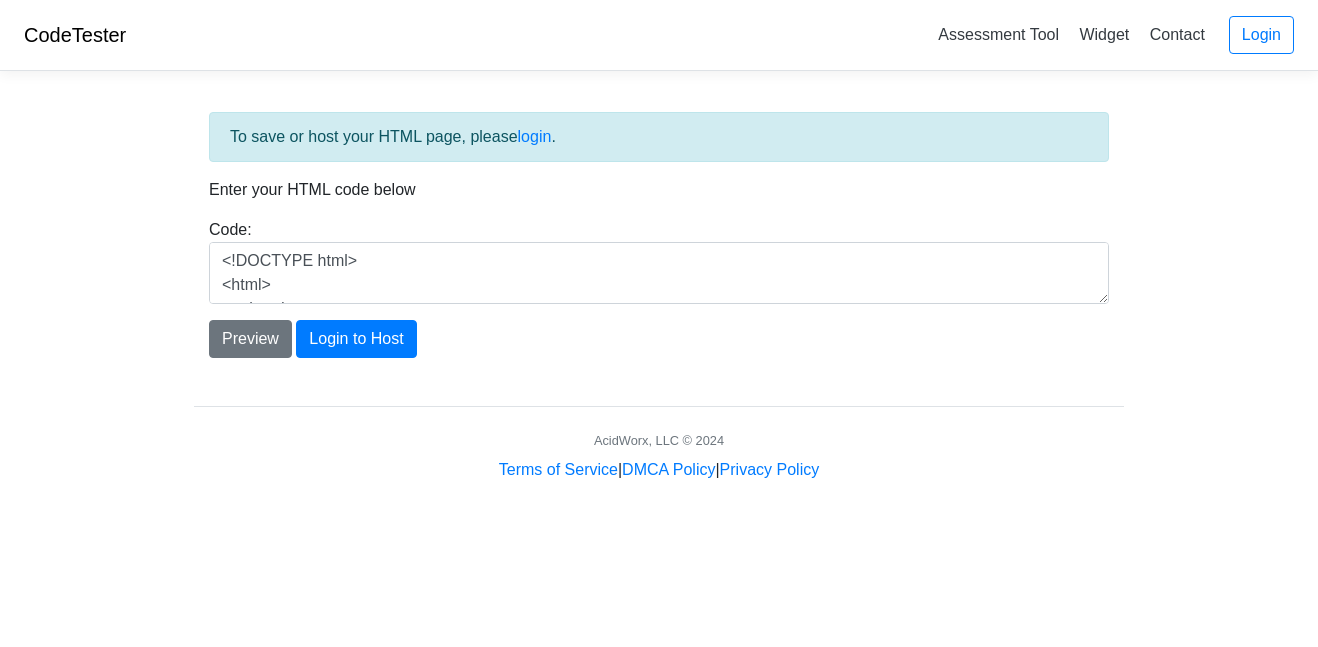 scroll, scrollTop: 0, scrollLeft: 0, axis: both 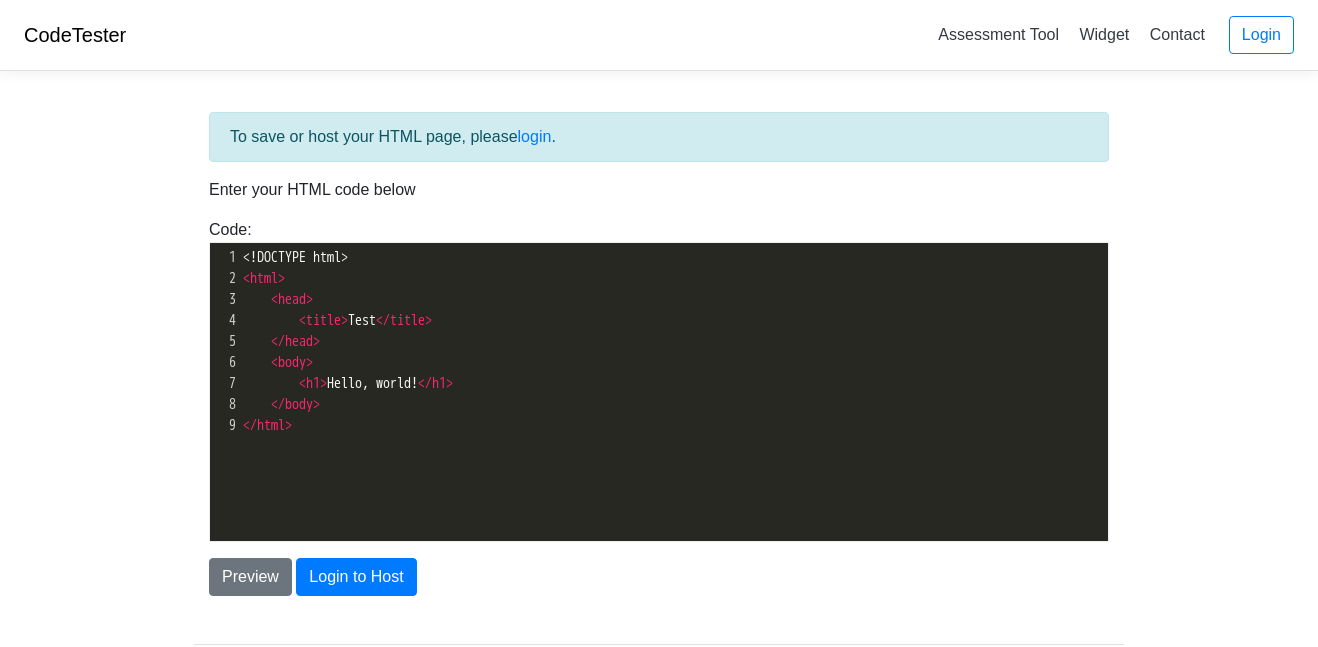 click on "</ html >" at bounding box center [673, 425] 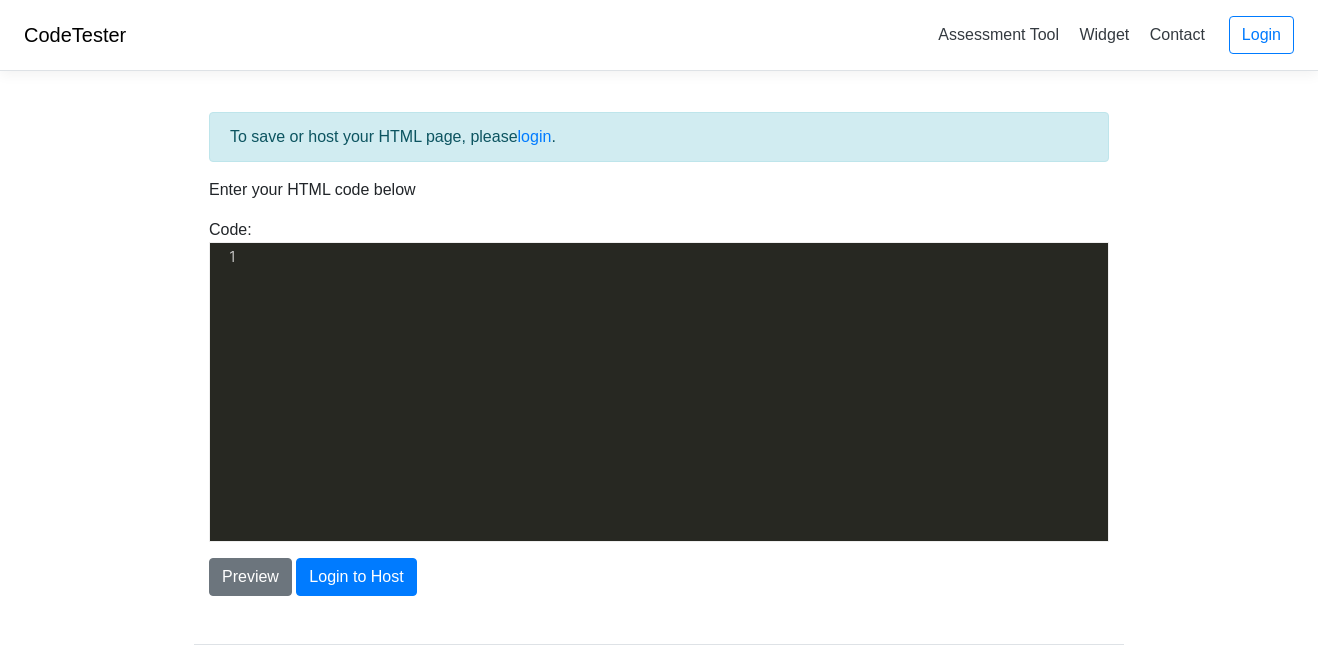 scroll, scrollTop: 13549, scrollLeft: 0, axis: vertical 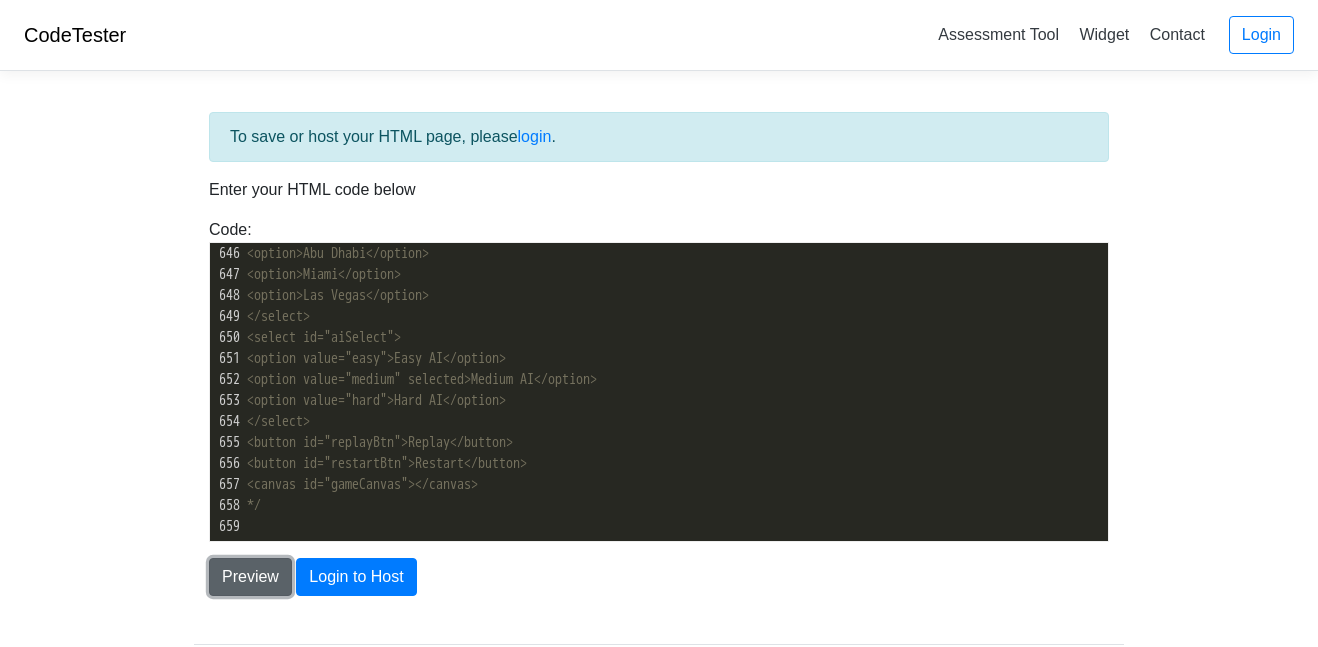 click on "Preview" at bounding box center (250, 577) 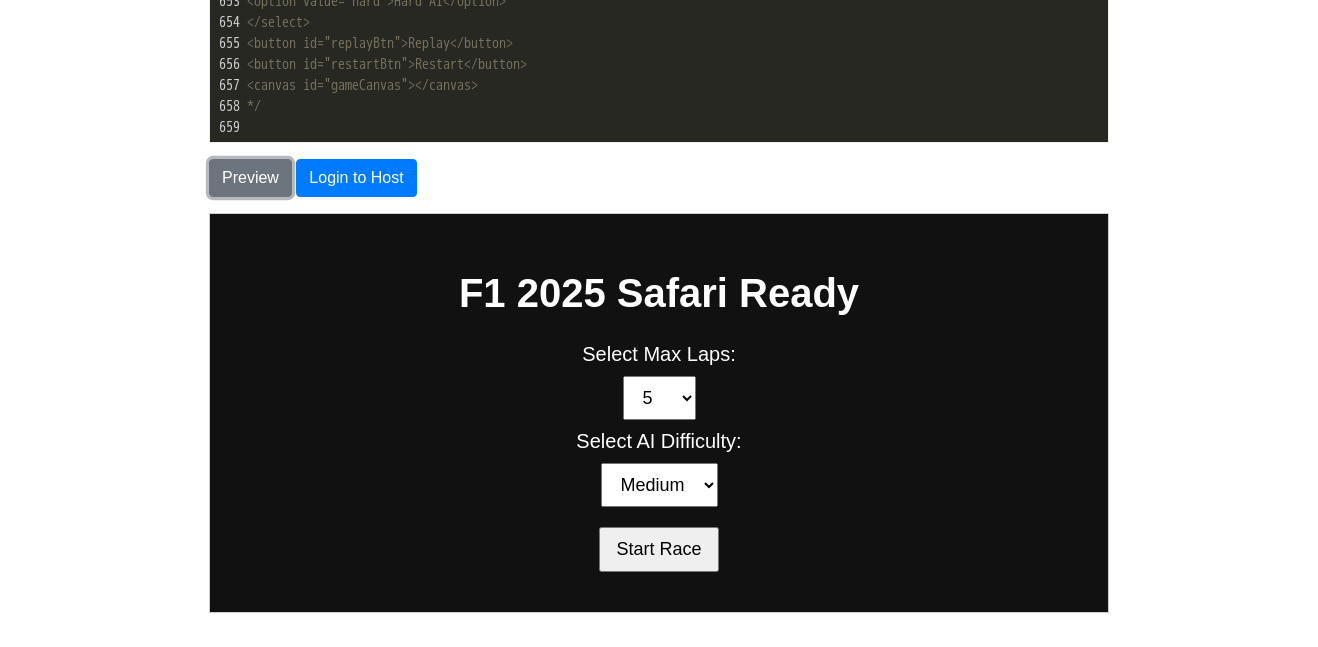 scroll, scrollTop: 400, scrollLeft: 0, axis: vertical 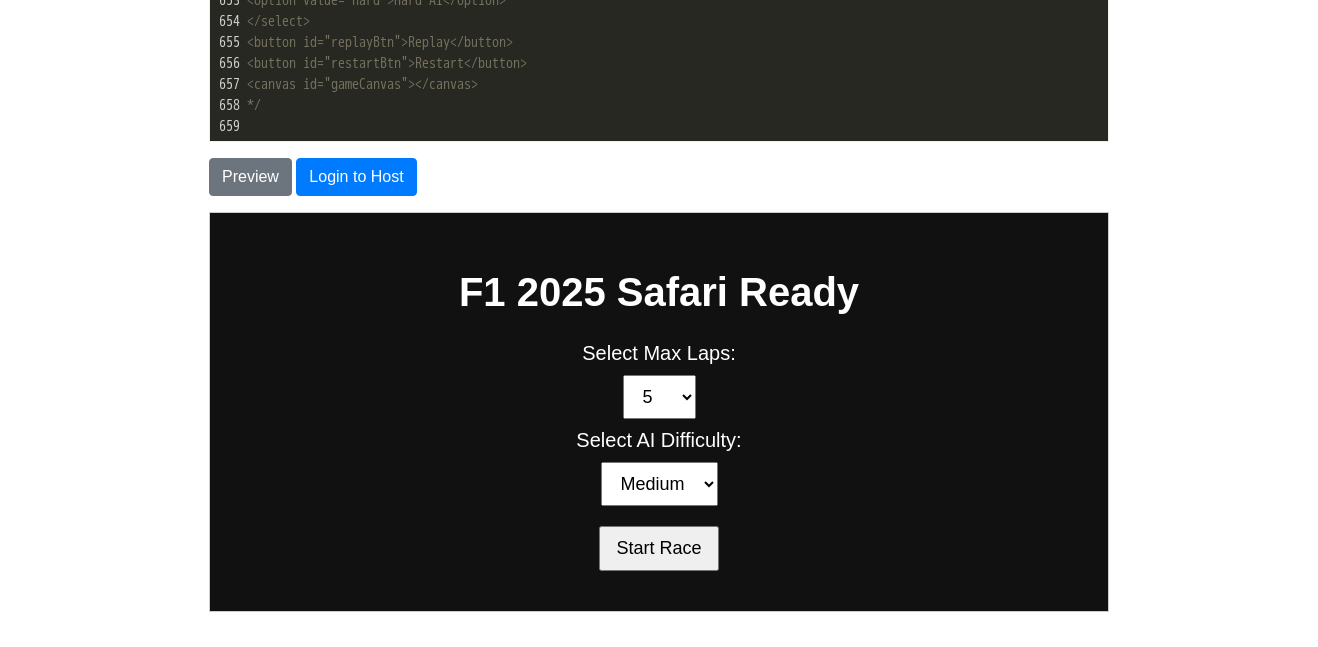 click on "3
5
7
10
15
20
60" at bounding box center [658, 396] 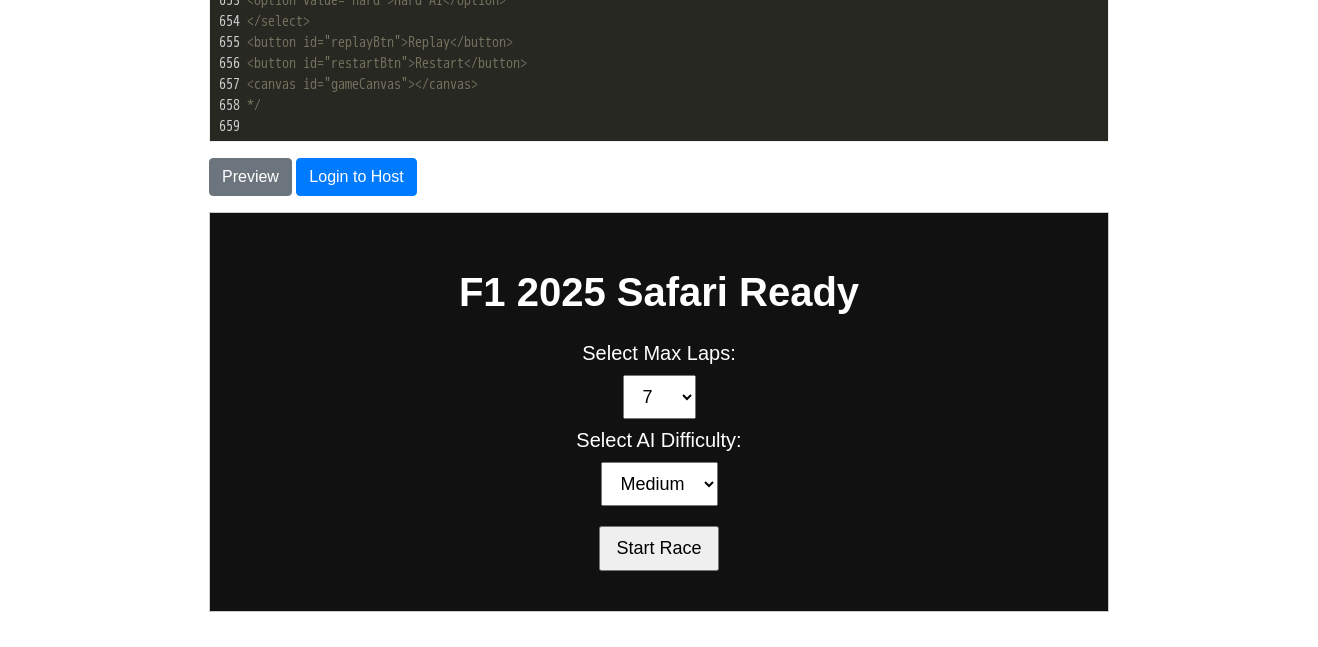 click on "Start Race" at bounding box center (657, 547) 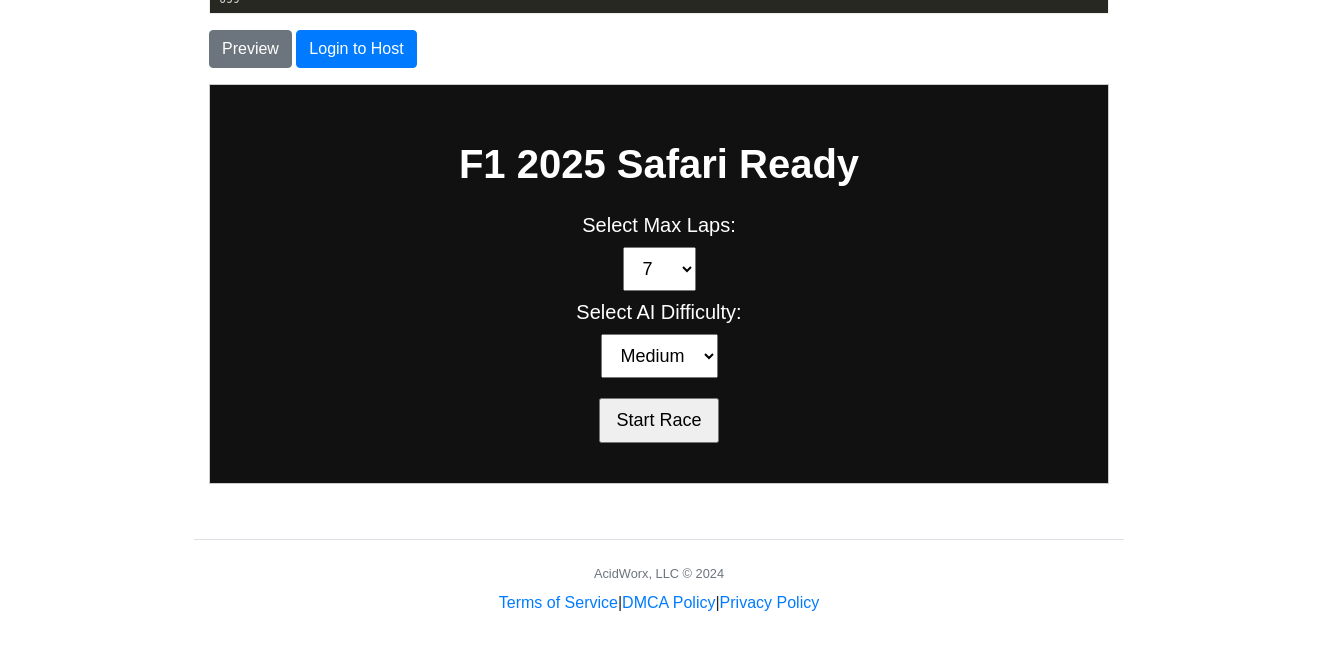 scroll, scrollTop: 530, scrollLeft: 0, axis: vertical 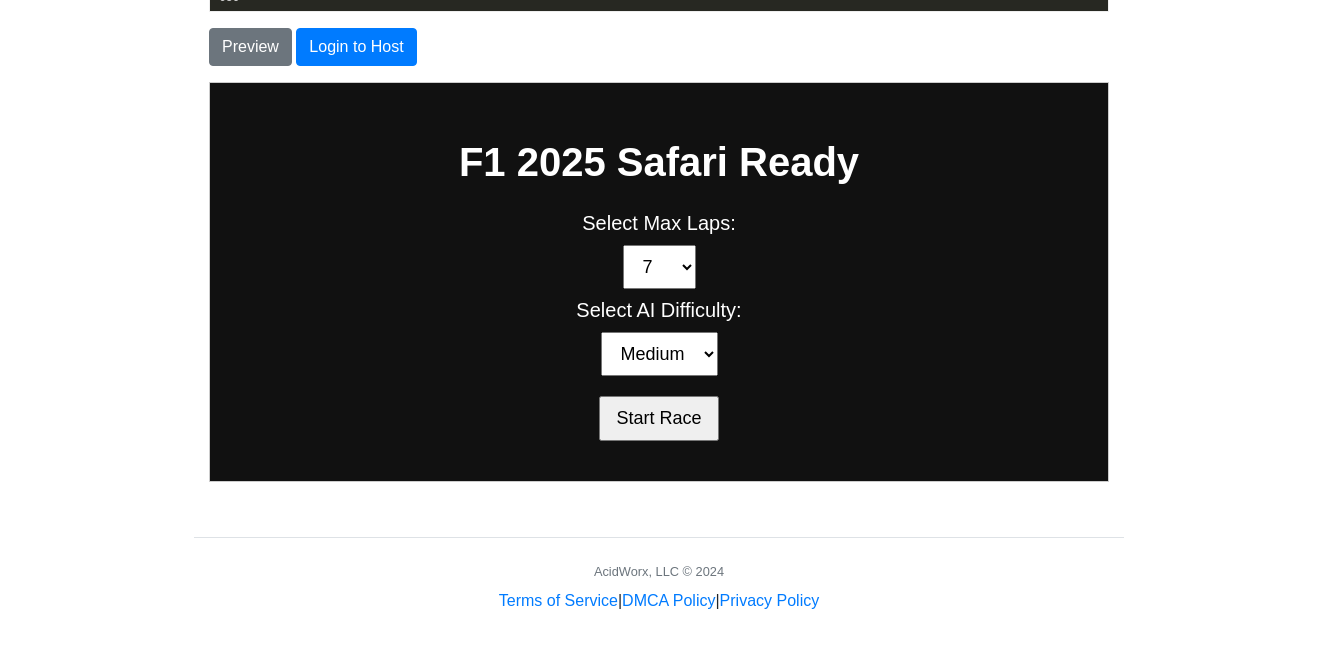 click on "Start Race" at bounding box center [657, 417] 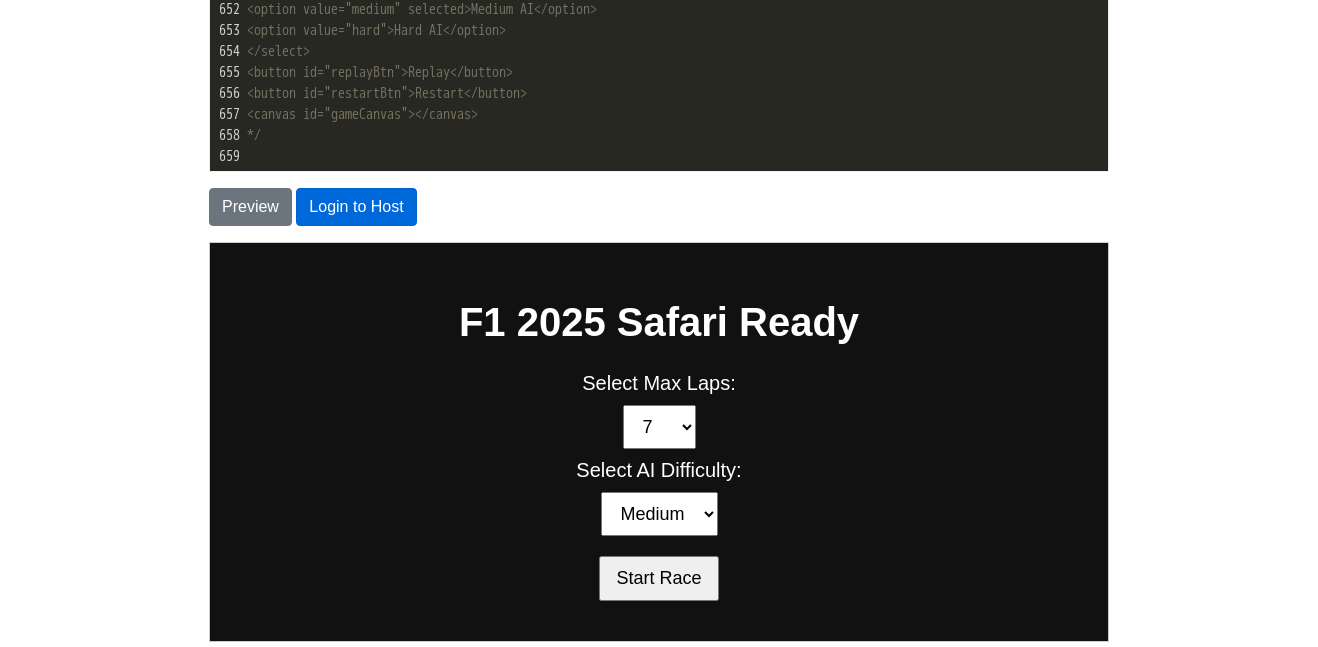 scroll, scrollTop: 544, scrollLeft: 0, axis: vertical 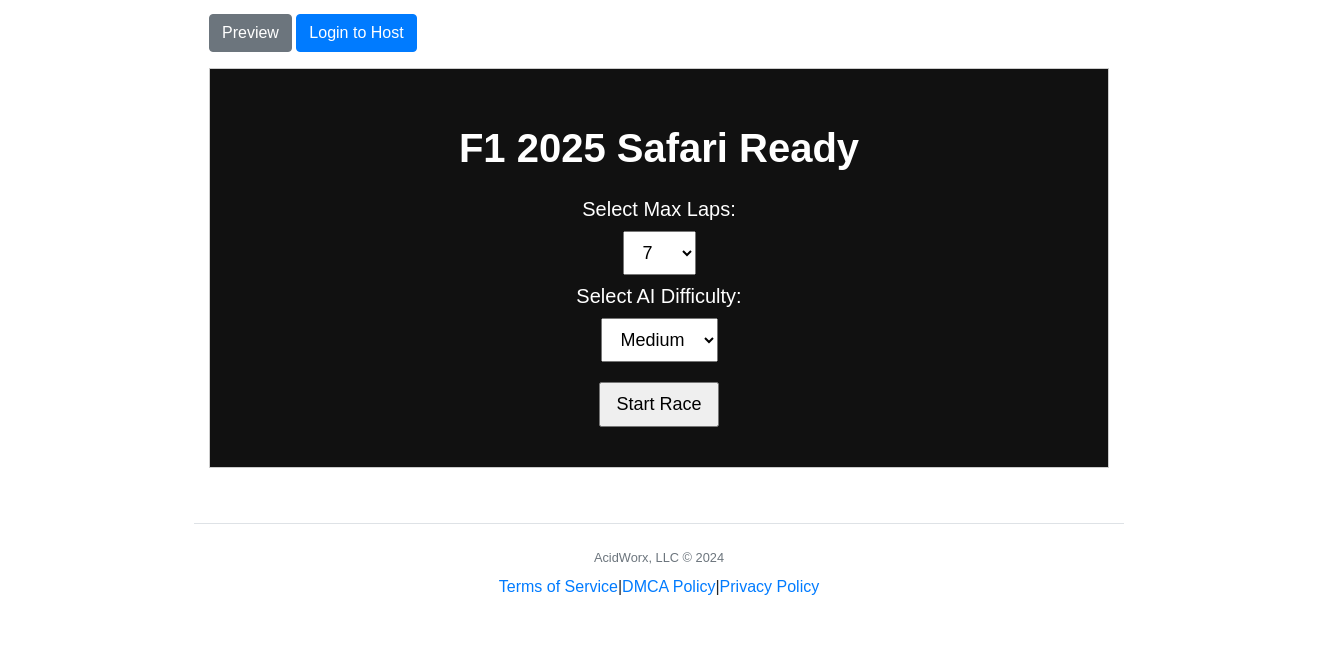 click on "Start Race" at bounding box center (657, 403) 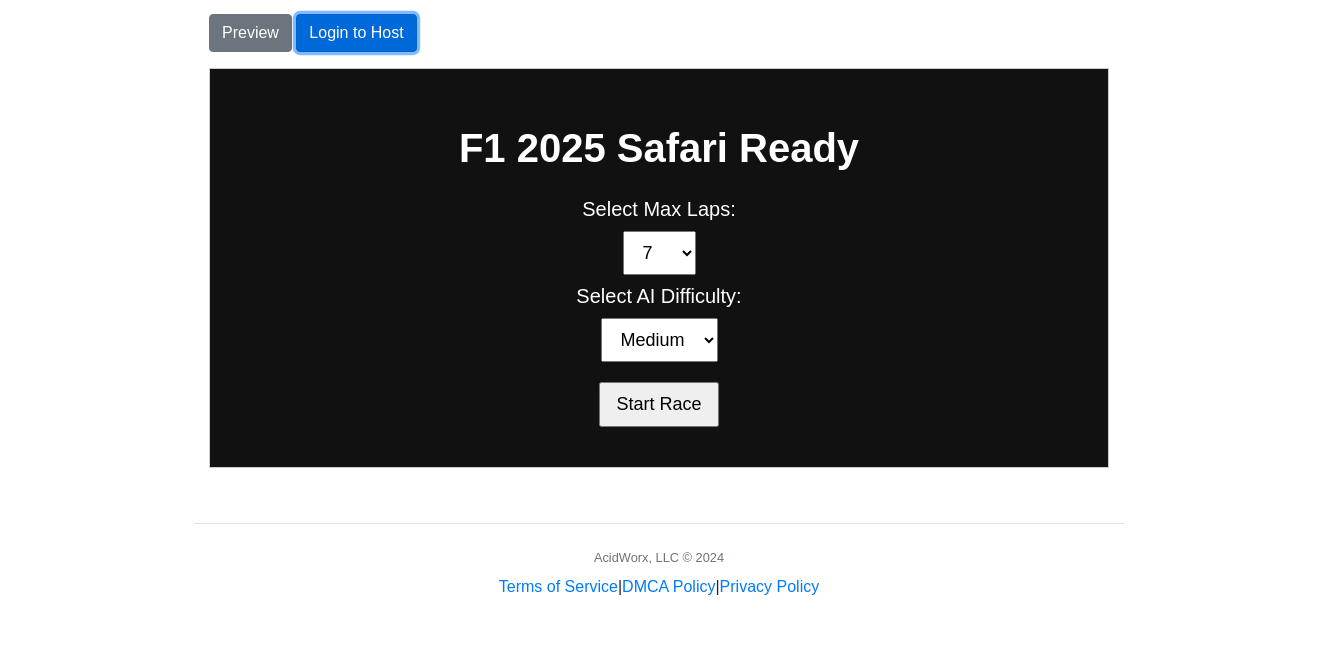 click on "Login to Host" at bounding box center [356, 33] 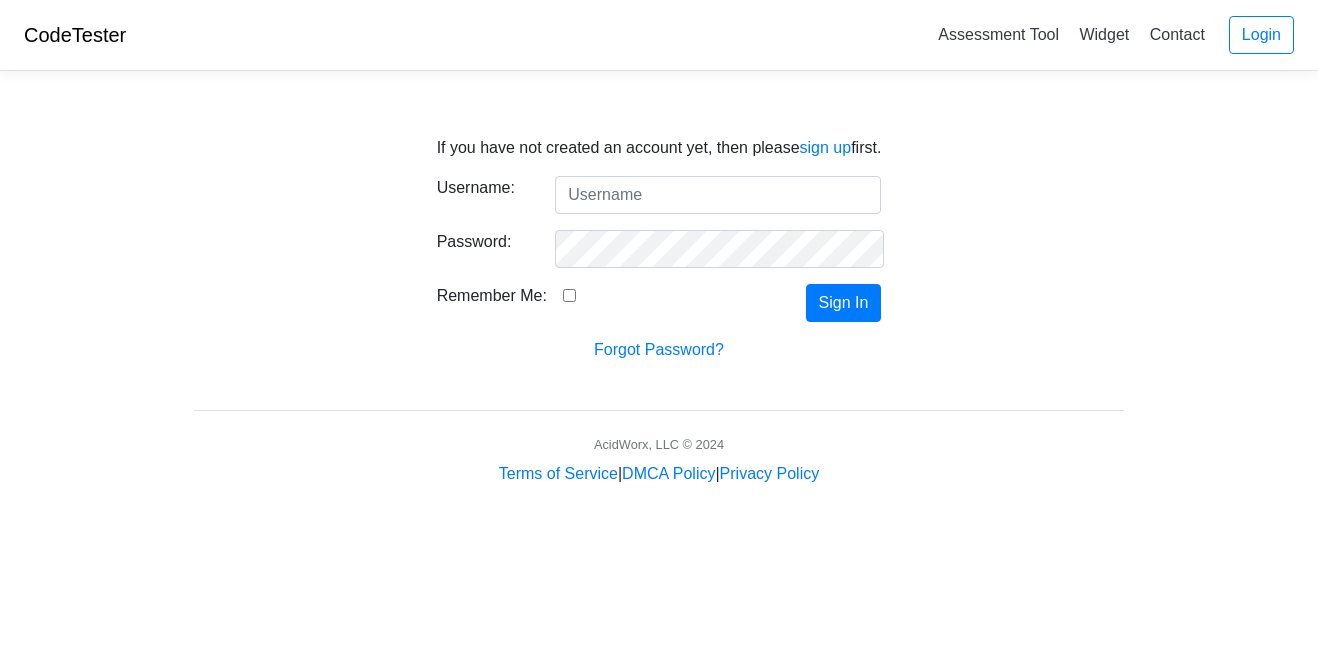 scroll, scrollTop: 0, scrollLeft: 0, axis: both 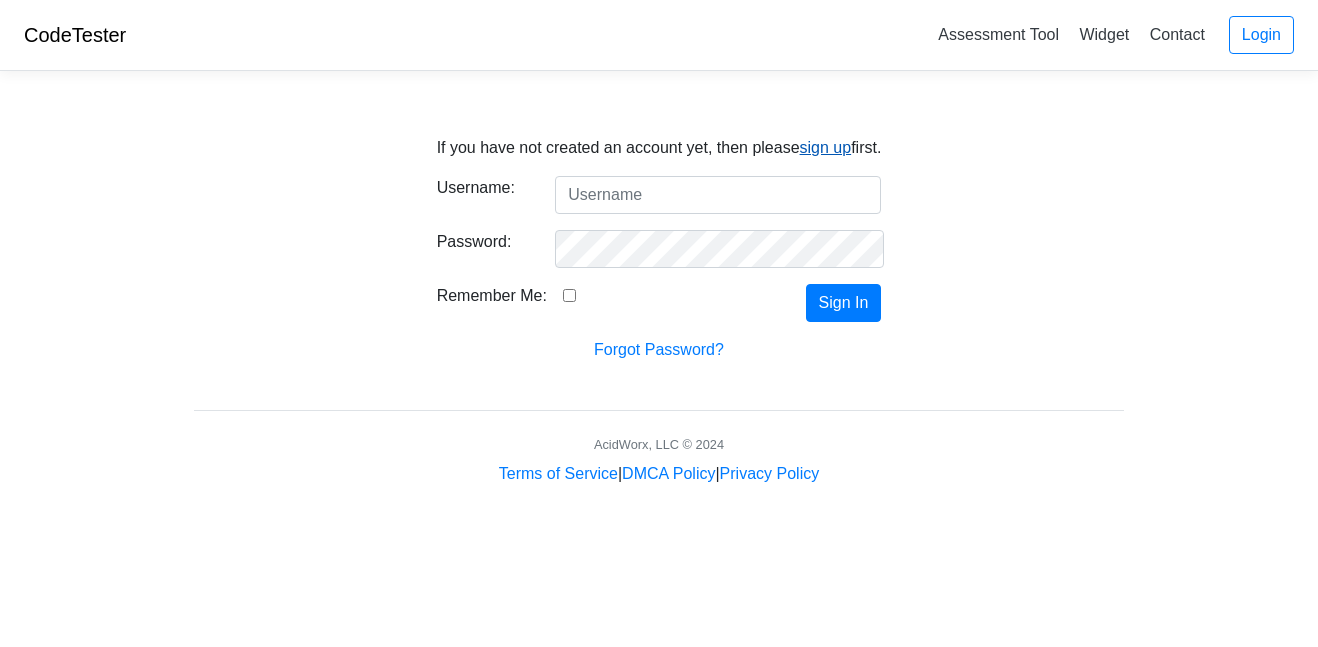 click on "sign up" at bounding box center (826, 147) 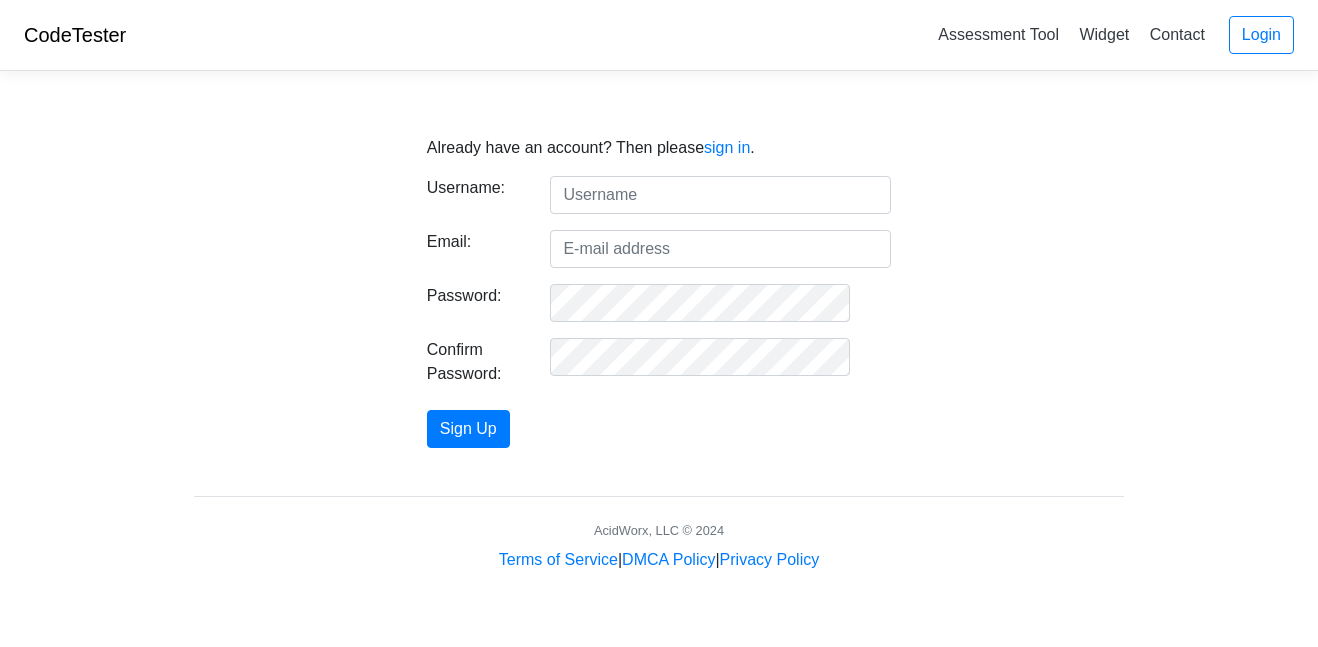 scroll, scrollTop: 0, scrollLeft: 0, axis: both 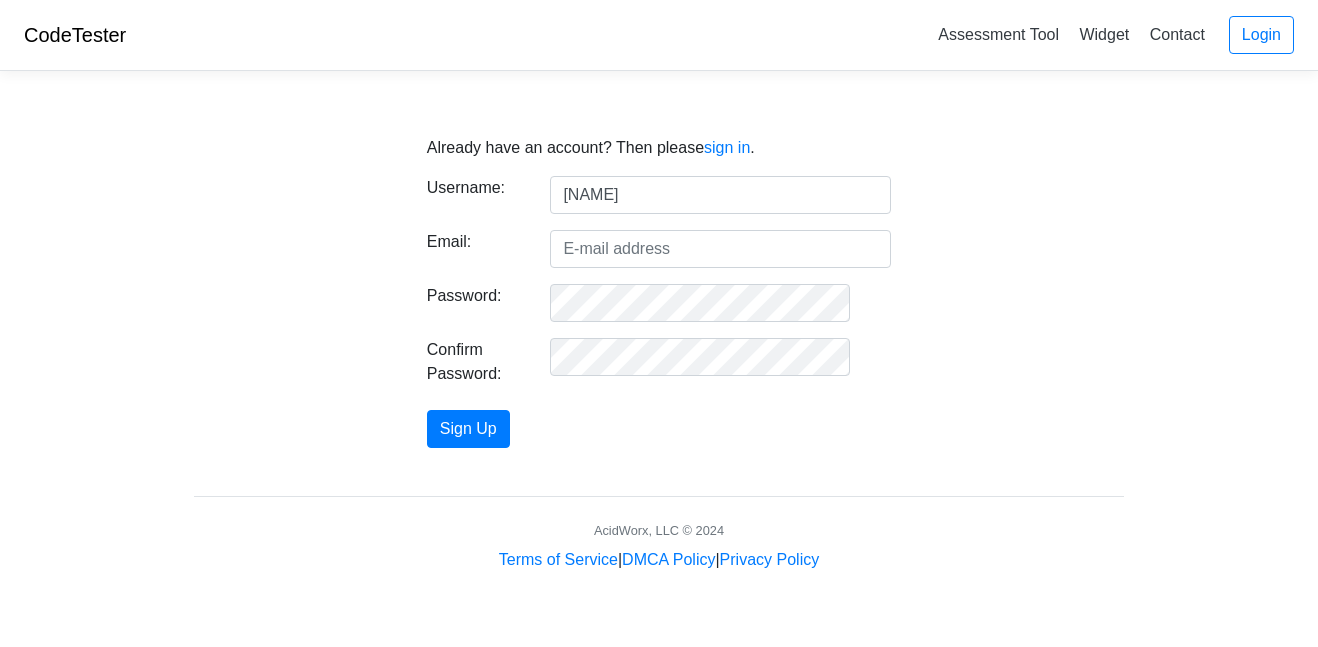 type on "[NAME]" 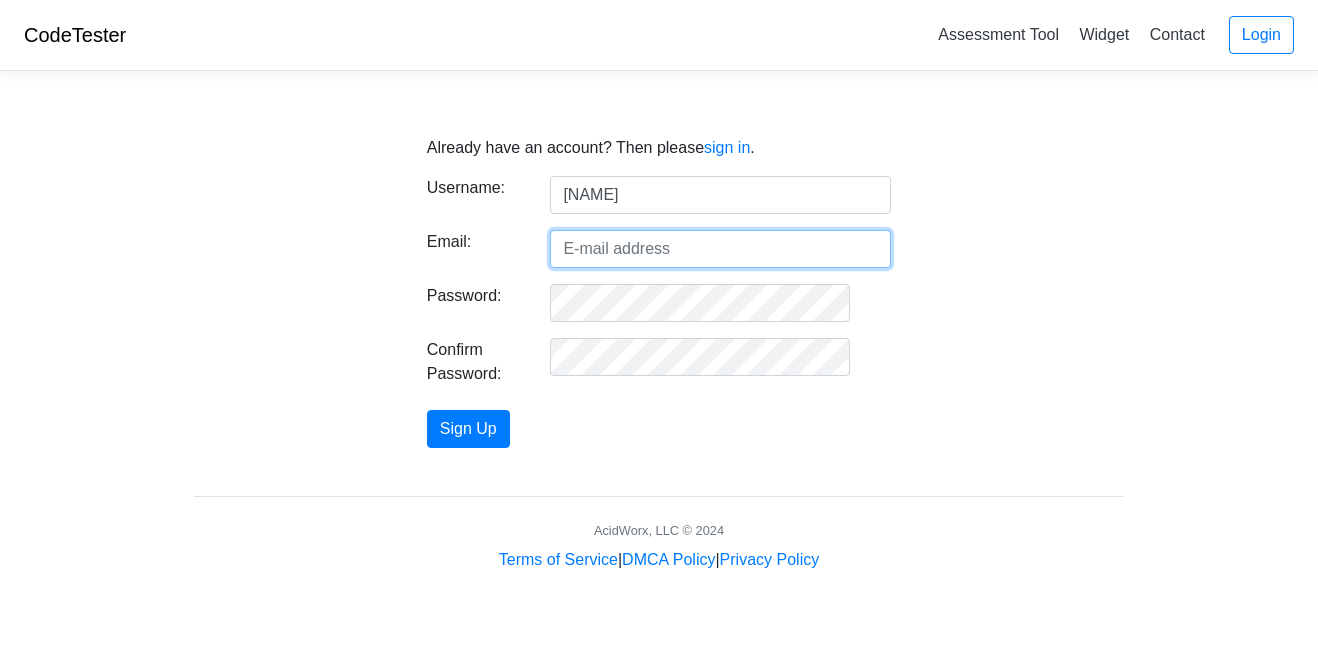 click on "Email:" at bounding box center [720, 249] 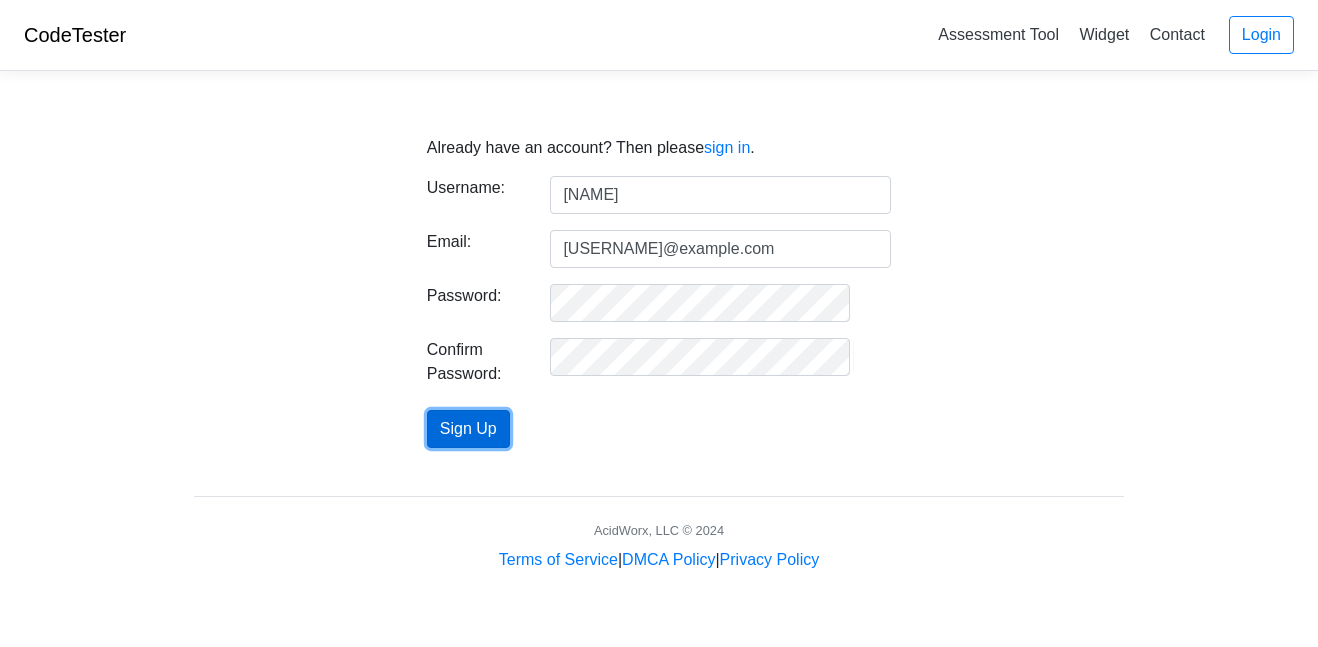 click on "Sign Up" at bounding box center [468, 429] 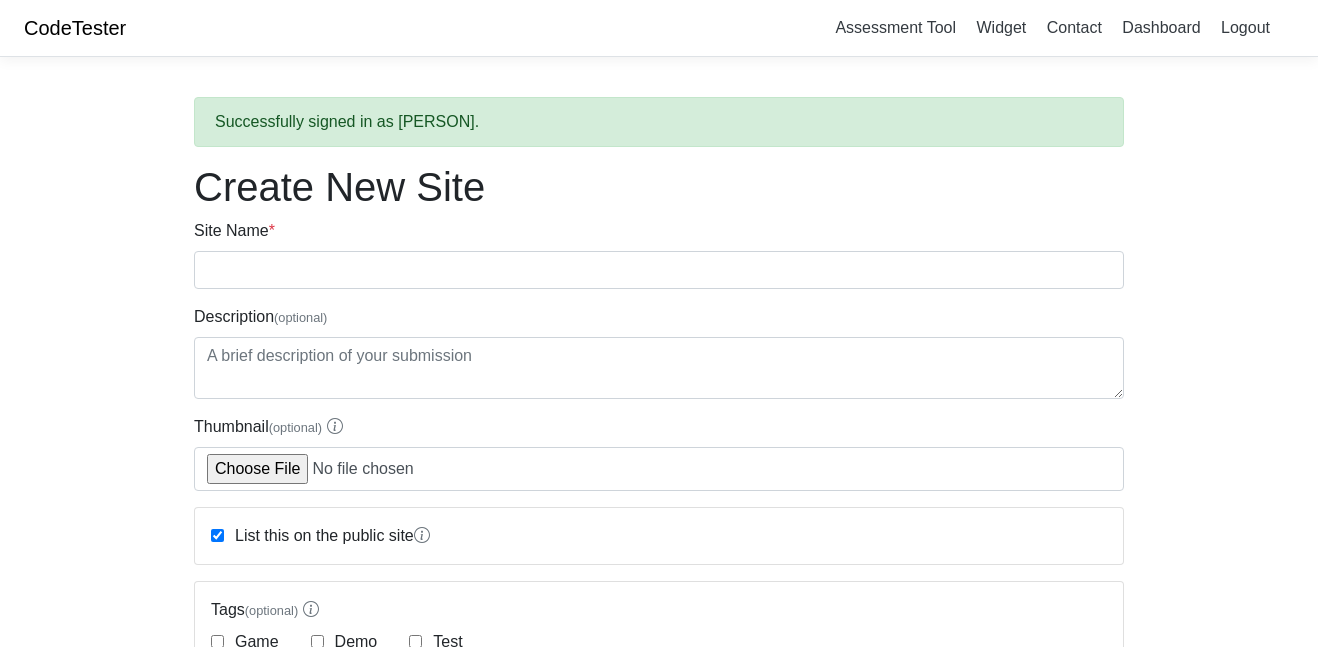 scroll, scrollTop: 0, scrollLeft: 0, axis: both 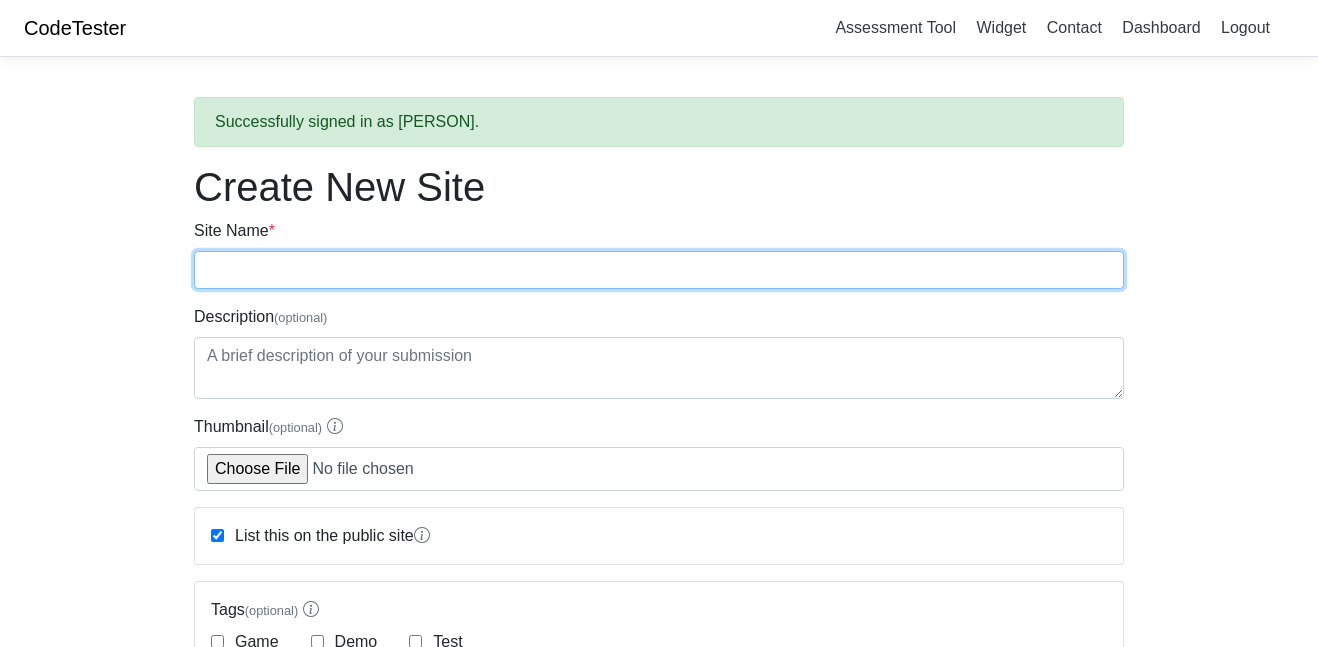 click on "Site Name  *" at bounding box center (659, 270) 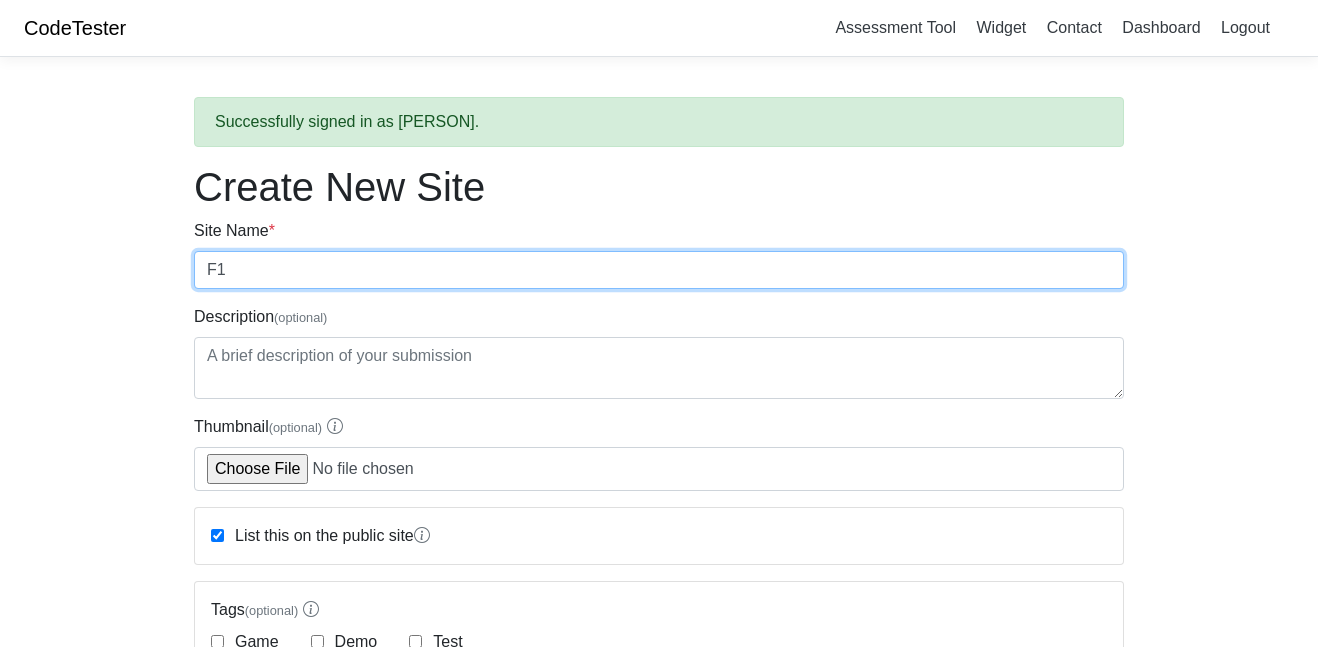 type on "F1" 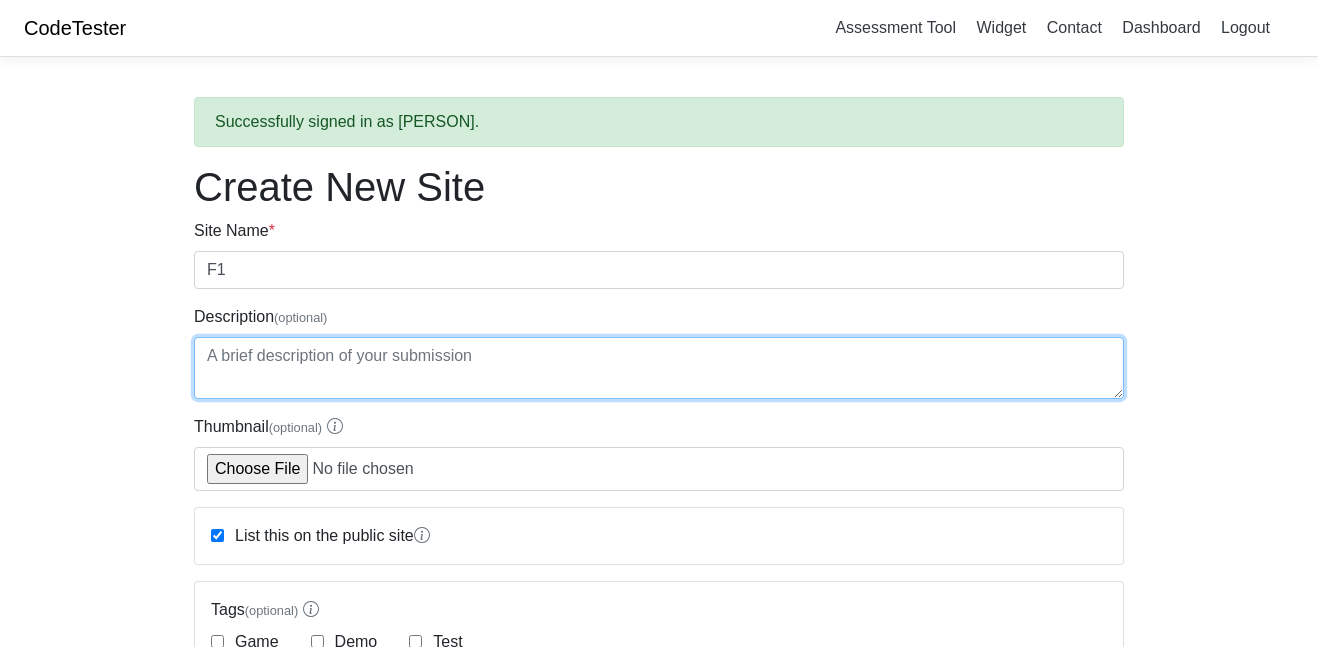 click on "Description
(optional)" at bounding box center (659, 368) 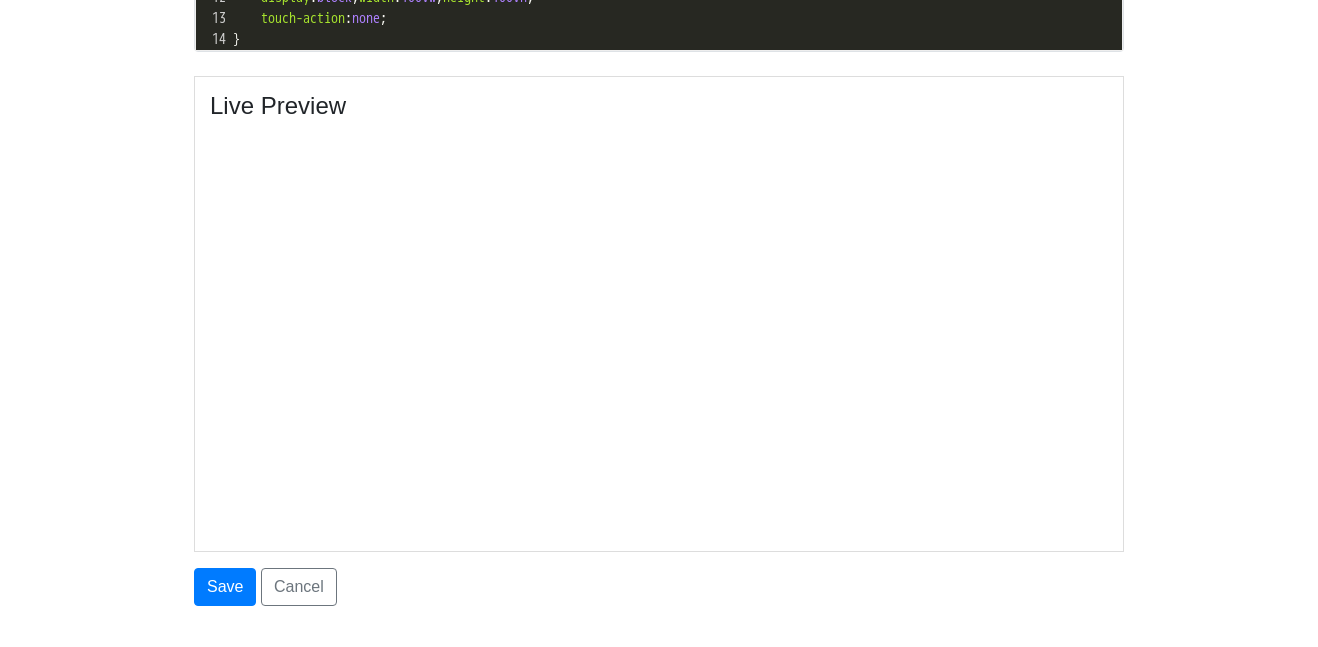 scroll, scrollTop: 1067, scrollLeft: 0, axis: vertical 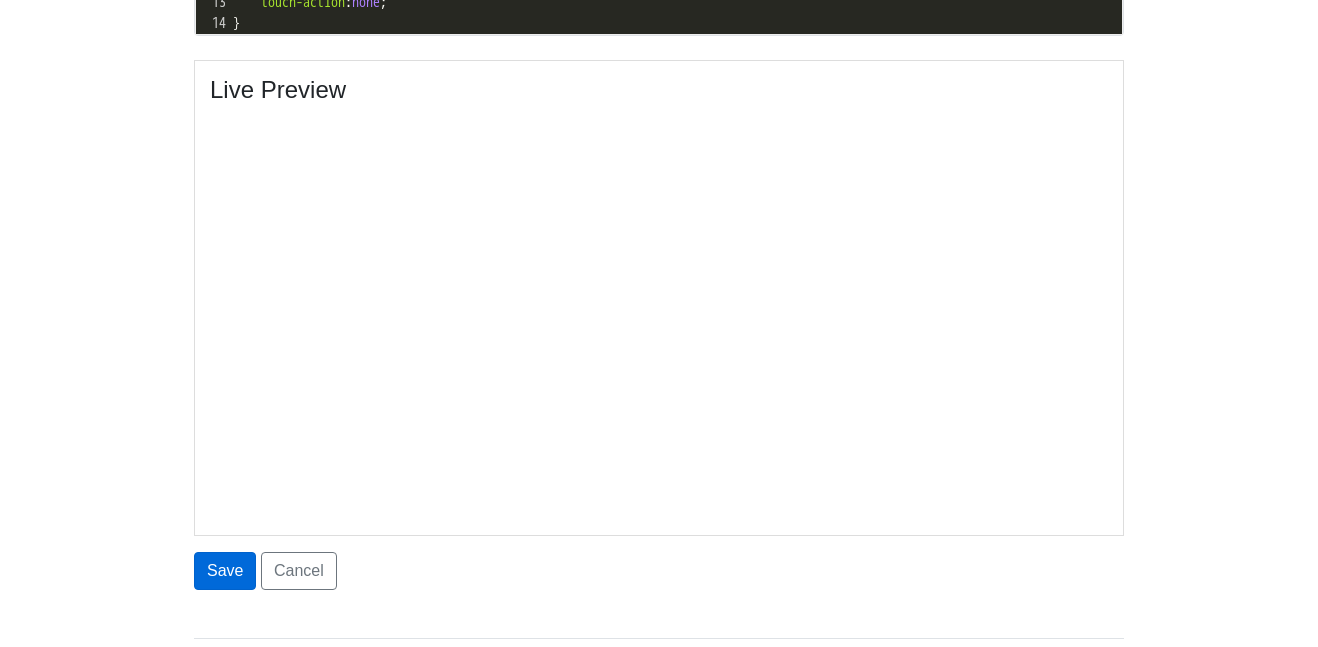 type on "F1 game" 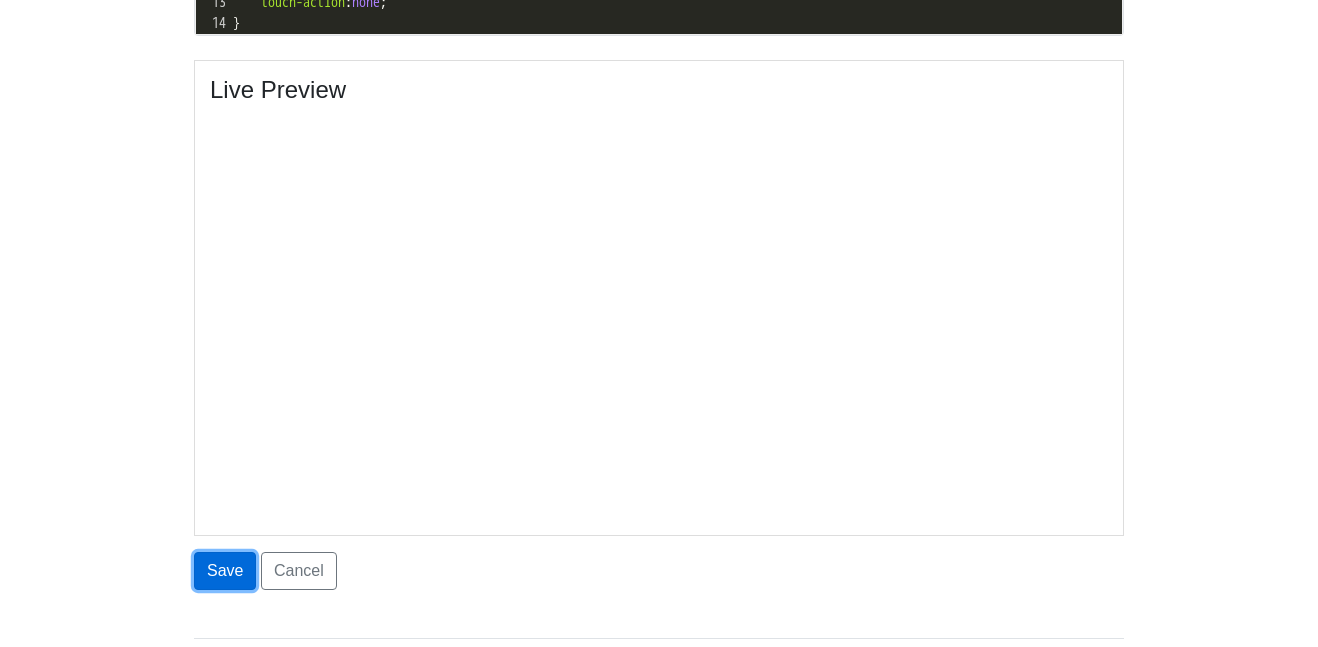 click on "Save" at bounding box center [225, 571] 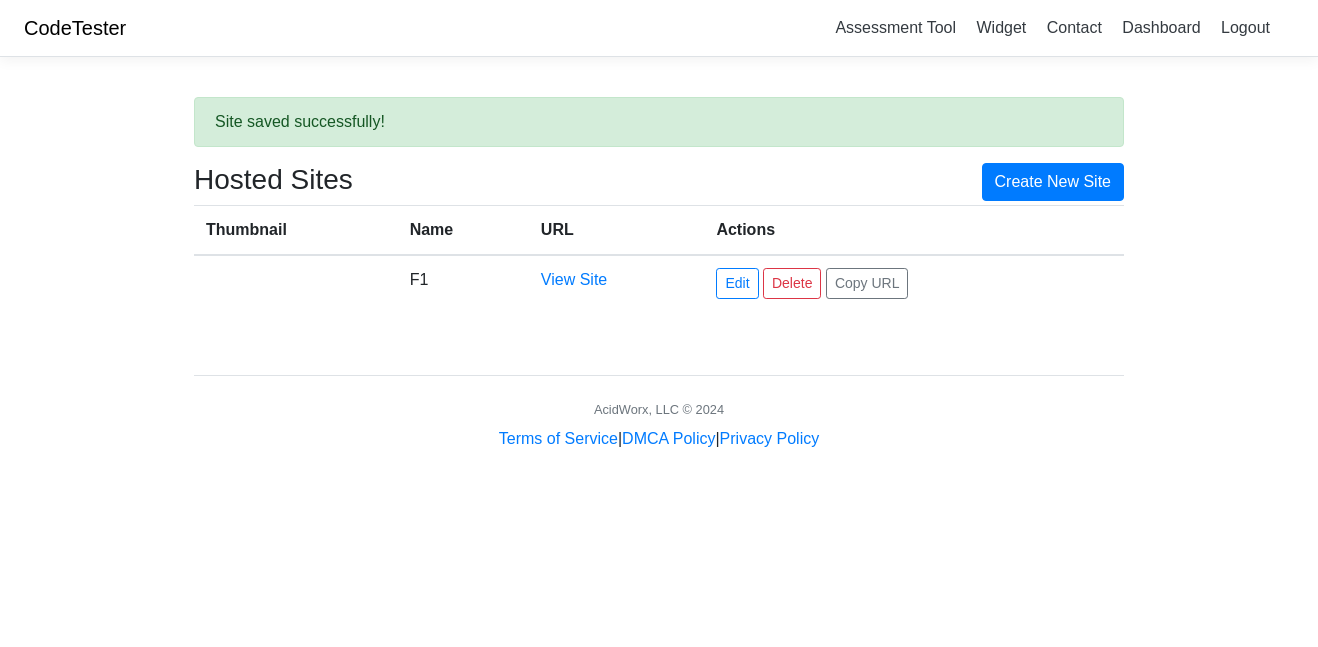scroll, scrollTop: 0, scrollLeft: 0, axis: both 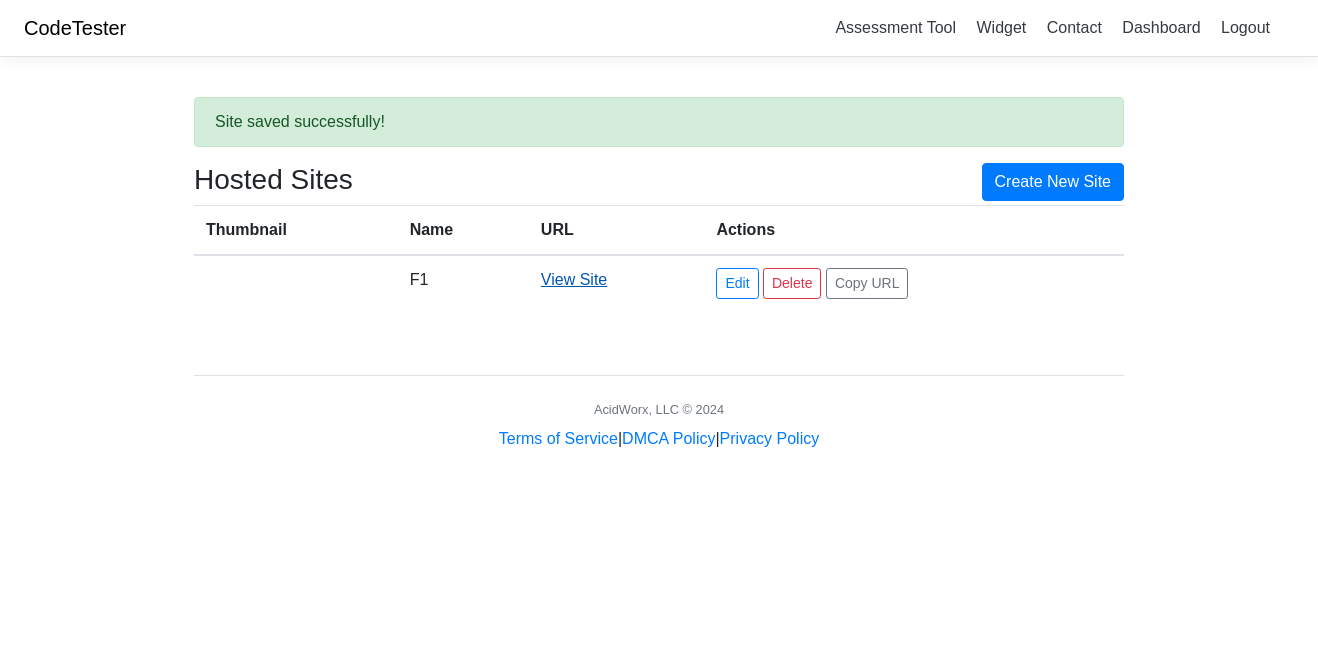 click on "View Site" at bounding box center [574, 279] 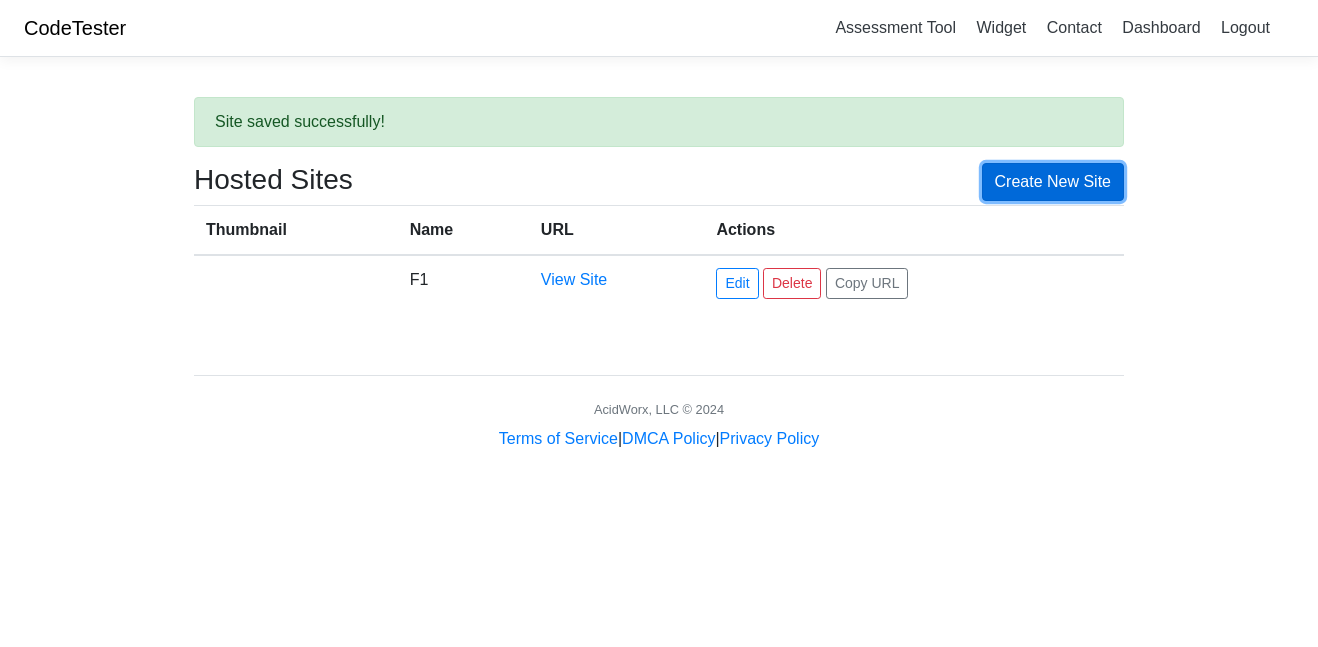 click on "Create New Site" at bounding box center (1053, 182) 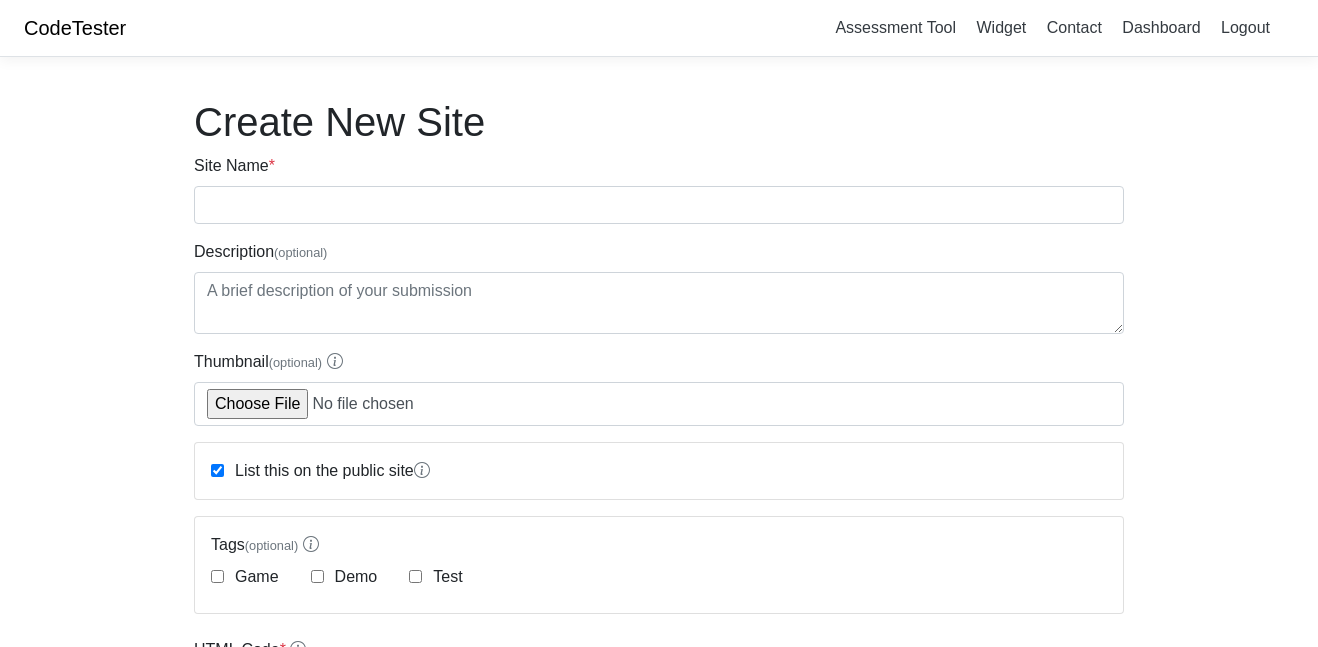 scroll, scrollTop: 0, scrollLeft: 0, axis: both 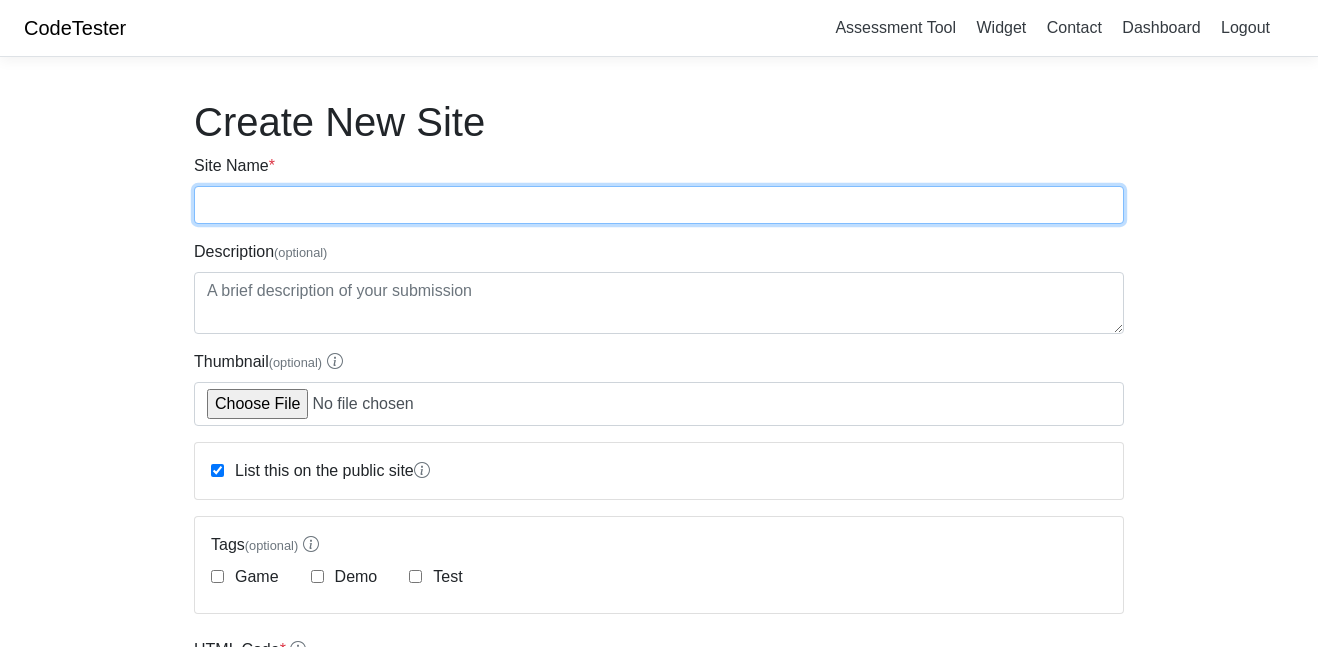 click on "Site Name  *" at bounding box center (659, 205) 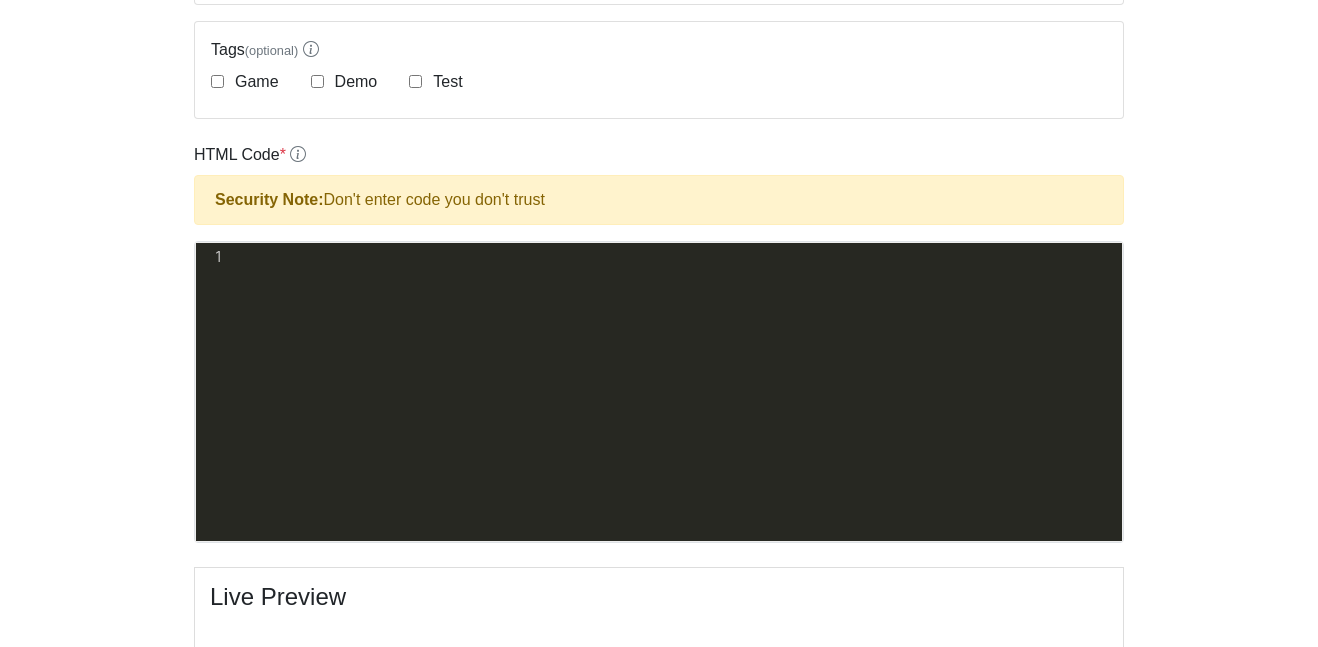 scroll, scrollTop: 492, scrollLeft: 0, axis: vertical 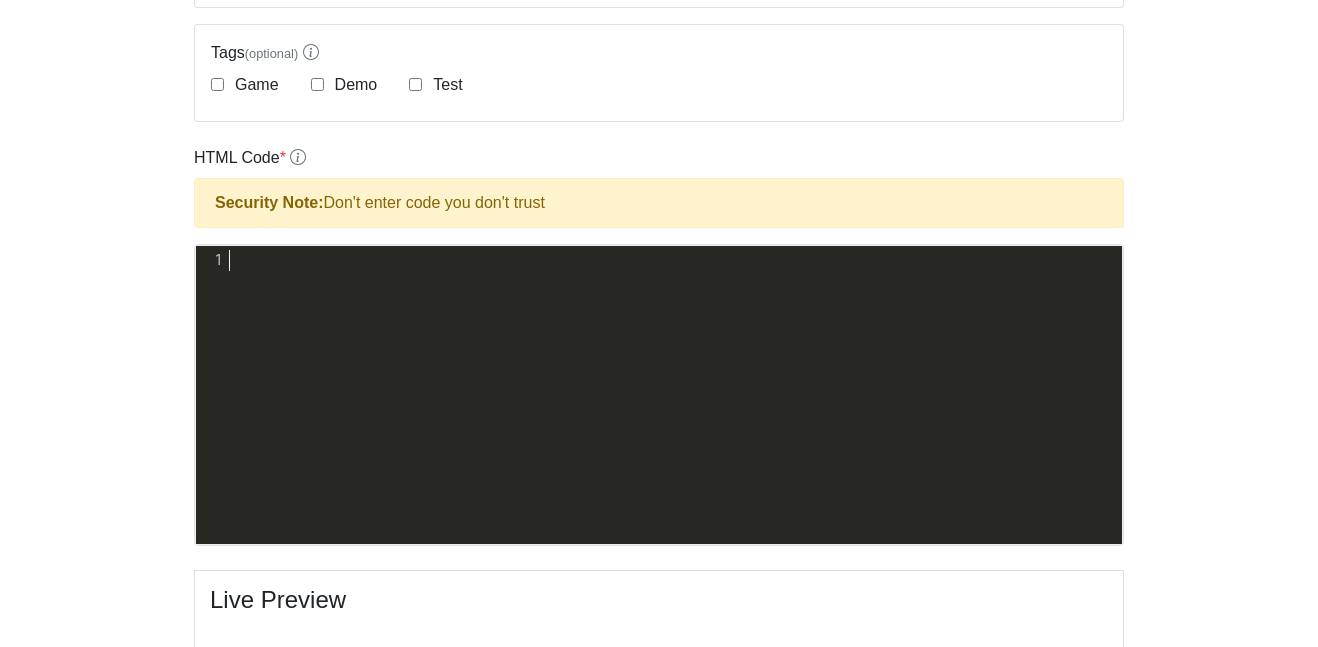 click on "​" at bounding box center [673, 260] 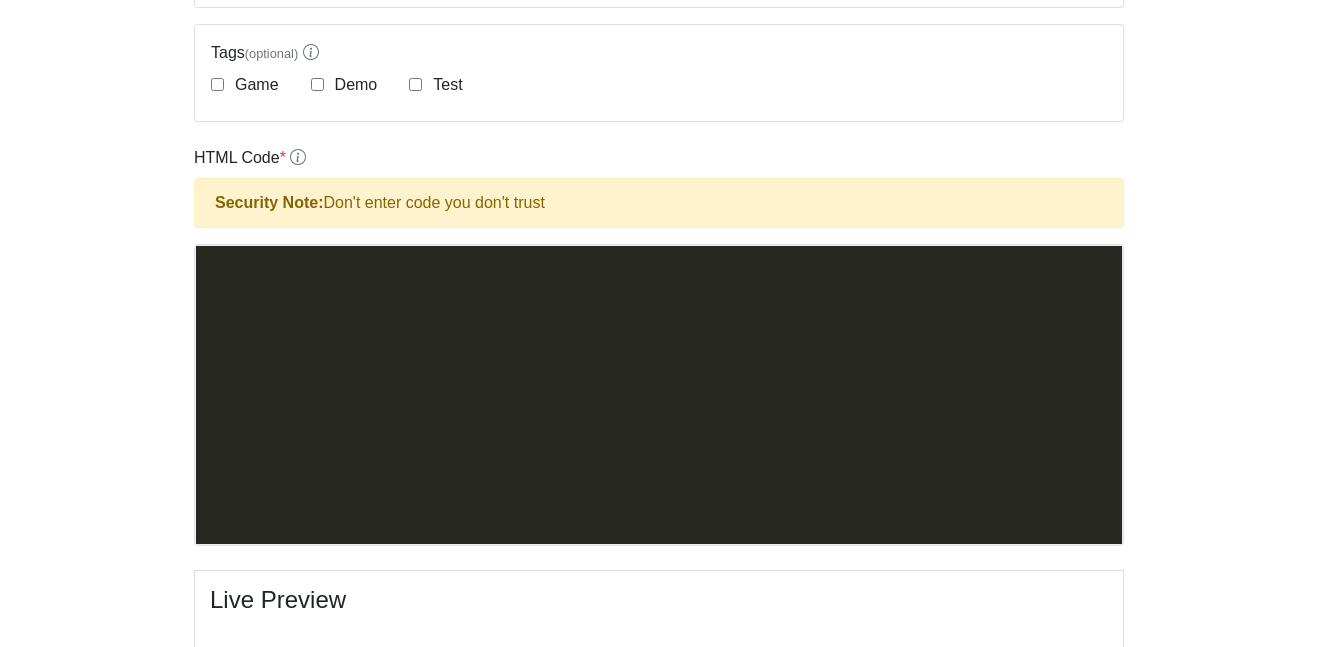 scroll, scrollTop: 13549, scrollLeft: 0, axis: vertical 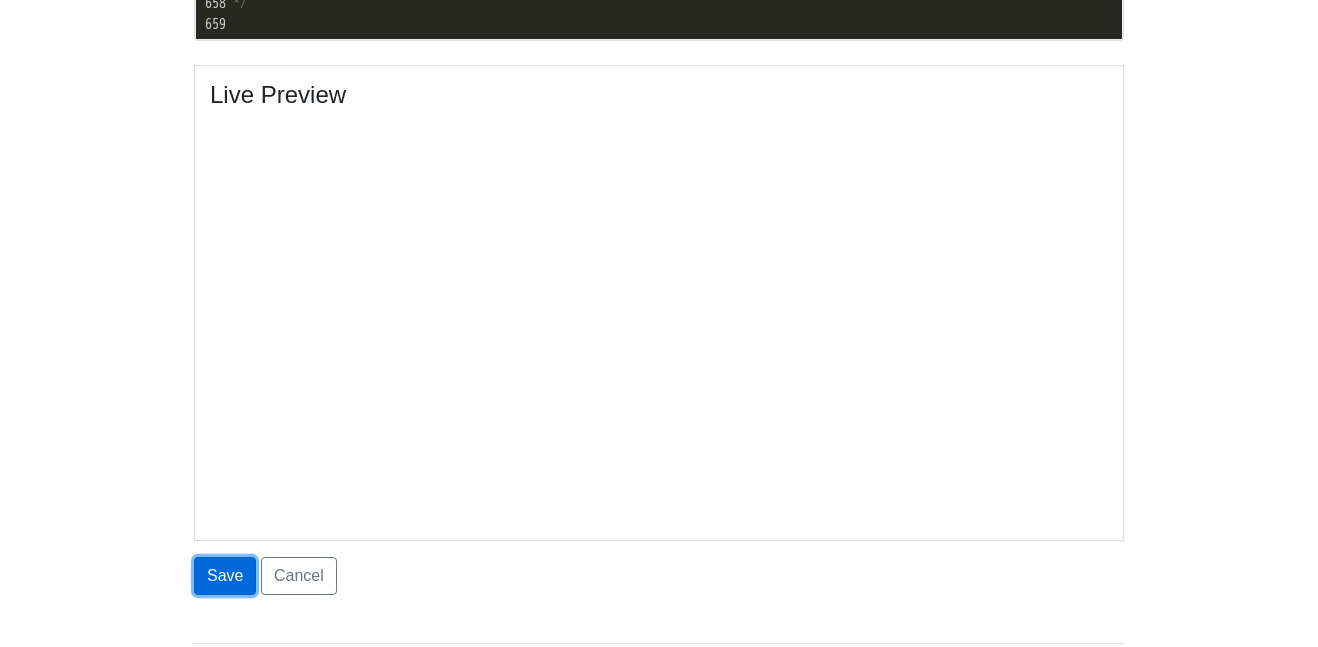 click on "Save" at bounding box center [225, 576] 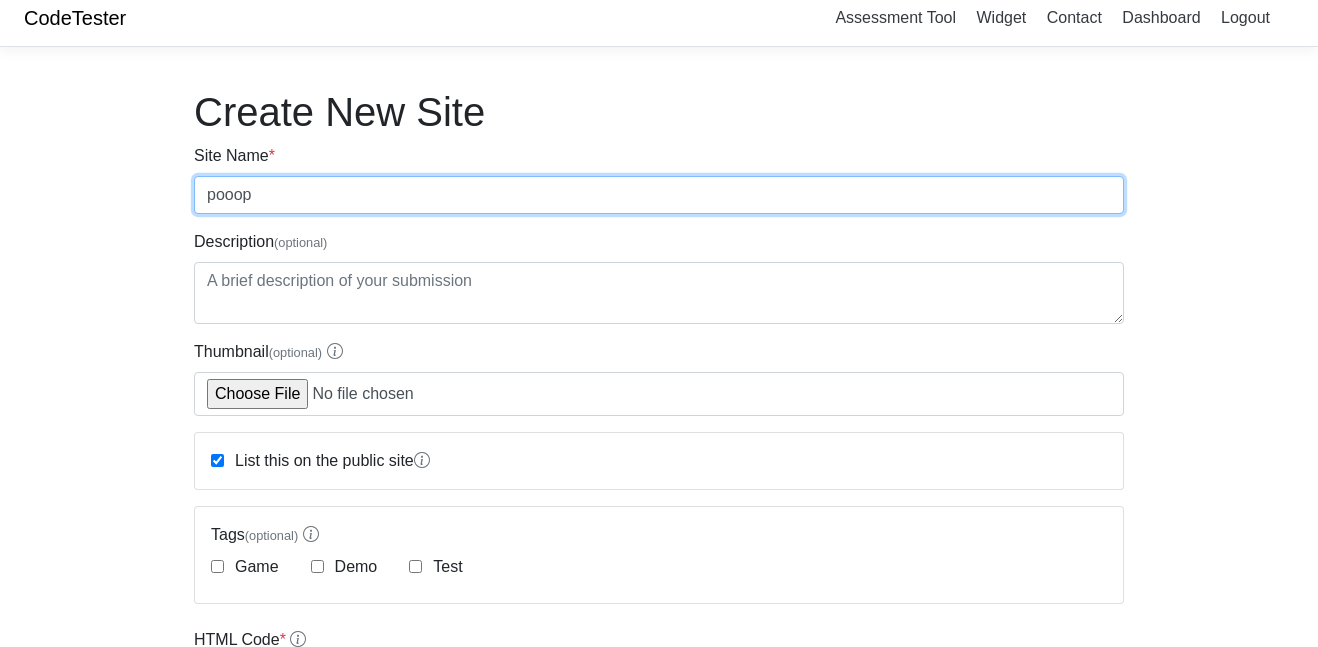 scroll, scrollTop: 1117, scrollLeft: 0, axis: vertical 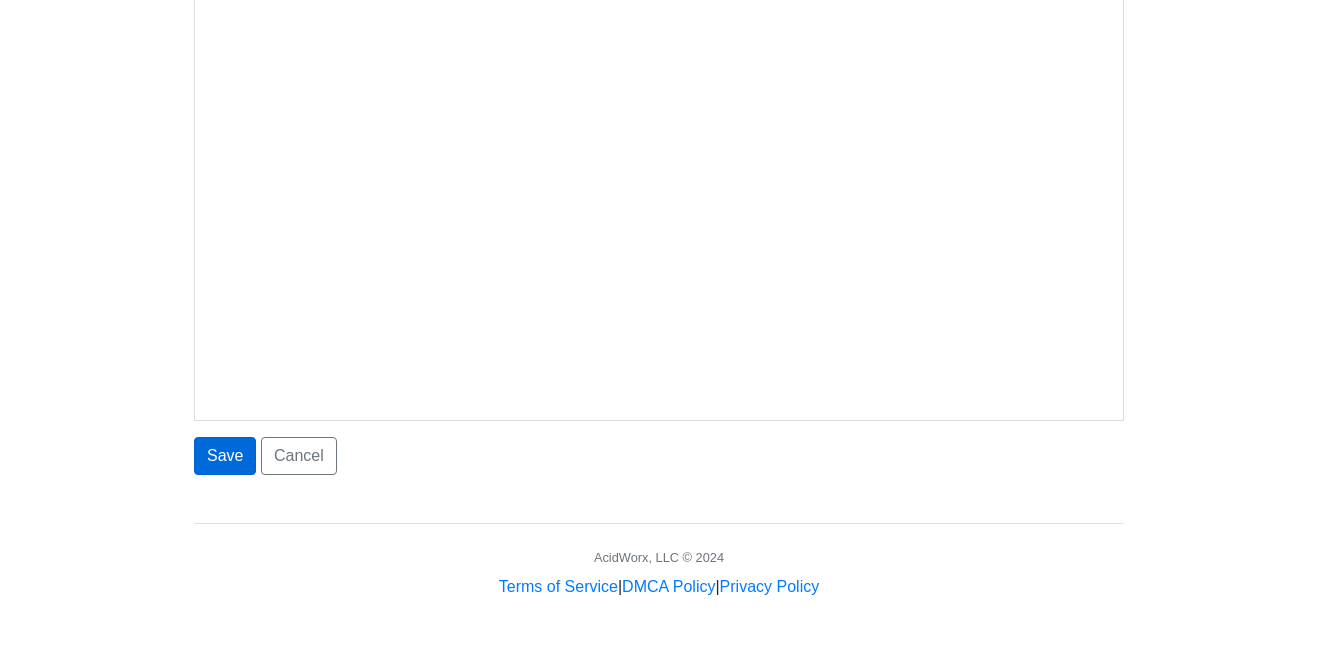 type on "pooop" 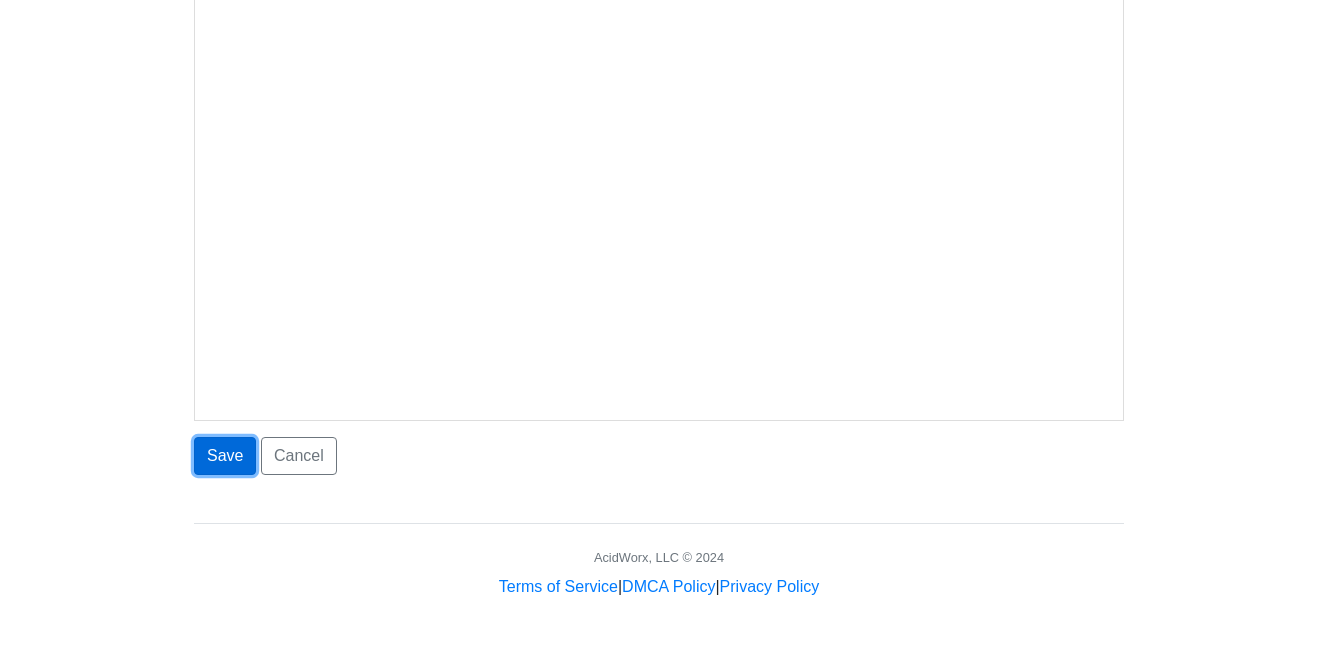 click on "Save" at bounding box center (225, 456) 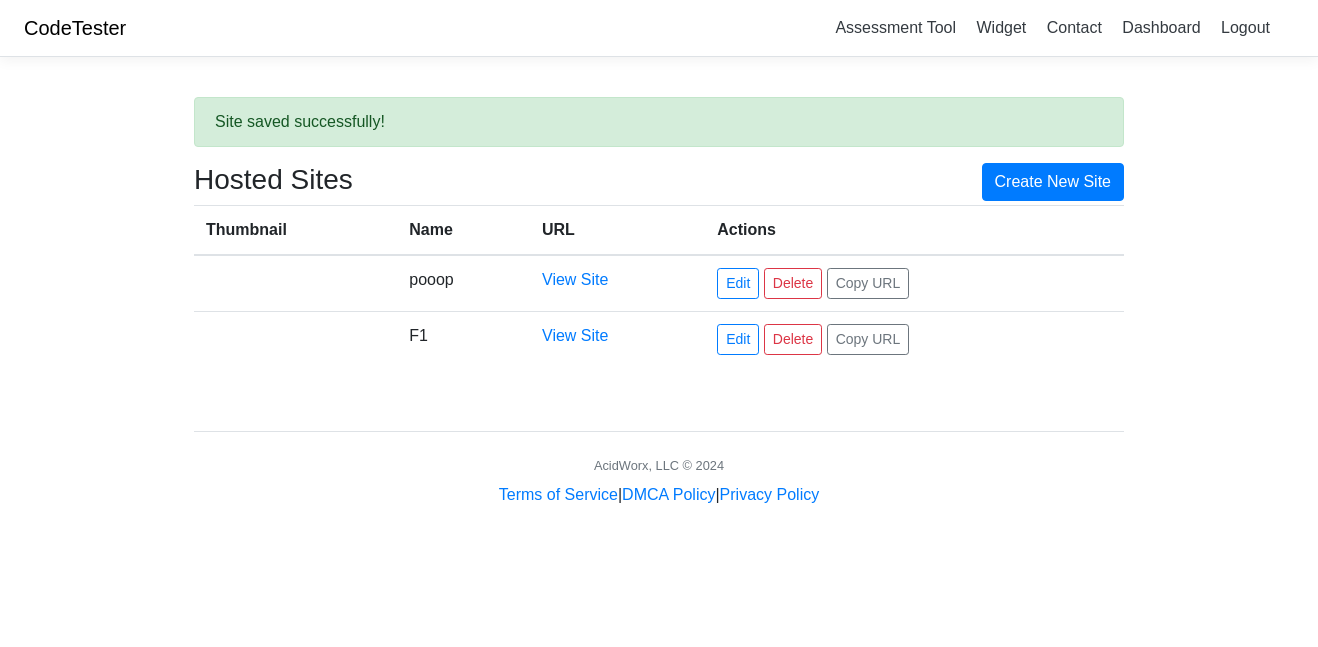 scroll, scrollTop: 0, scrollLeft: 0, axis: both 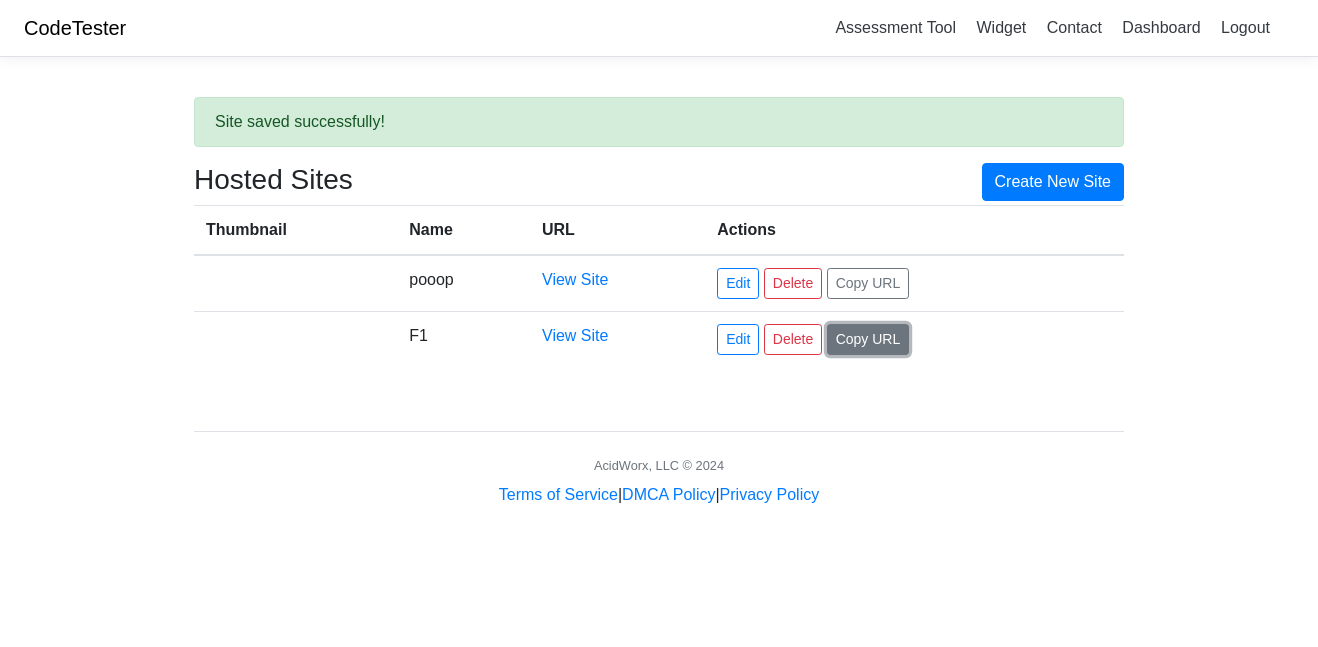 click on "Copy URL" at bounding box center [868, 339] 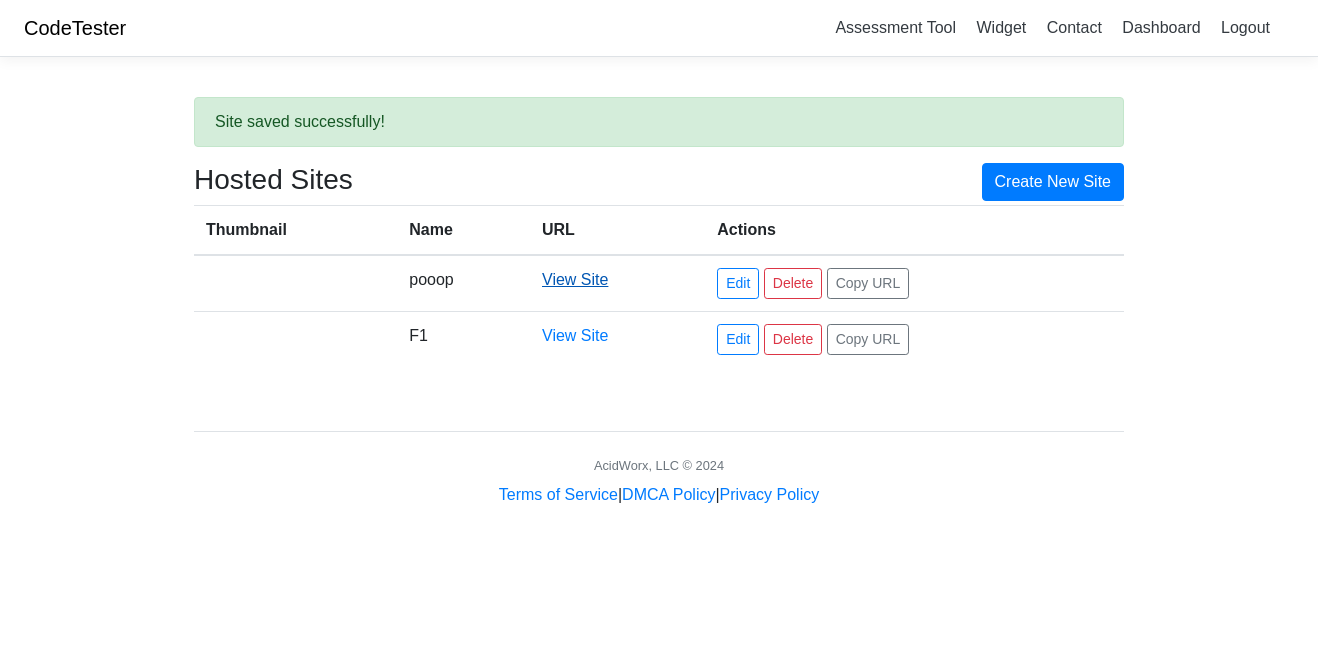 click on "View Site" at bounding box center [575, 279] 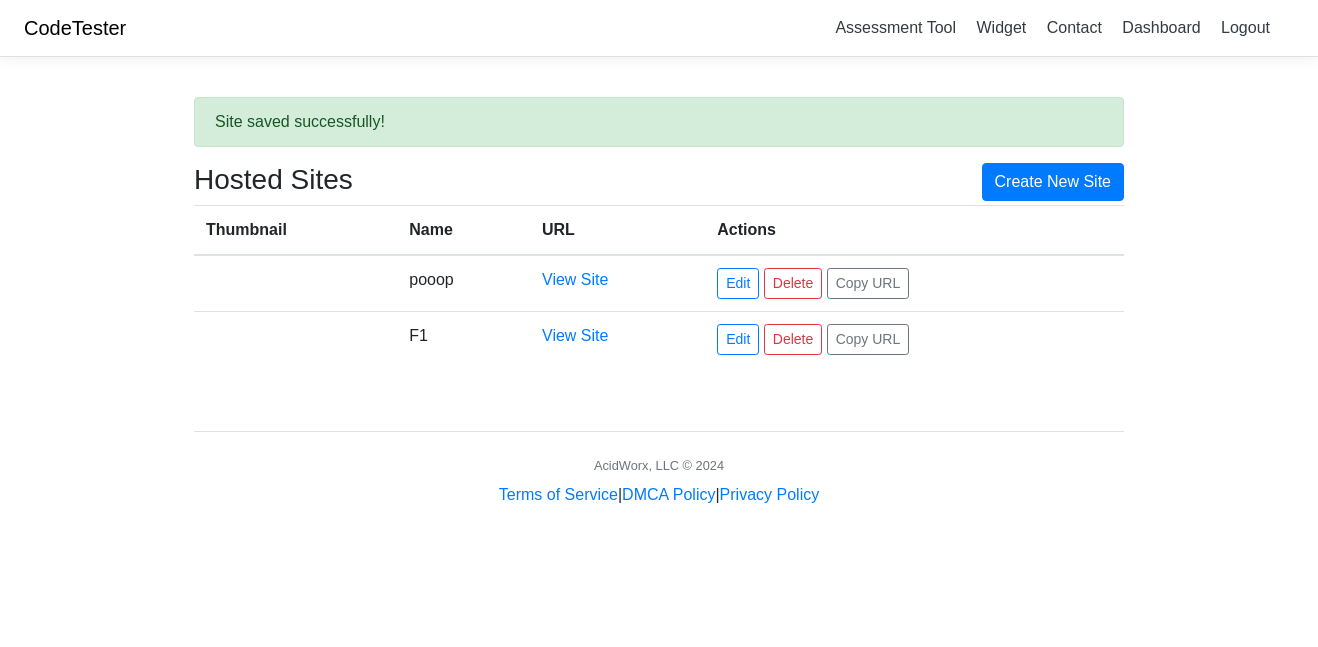click at bounding box center (295, 283) 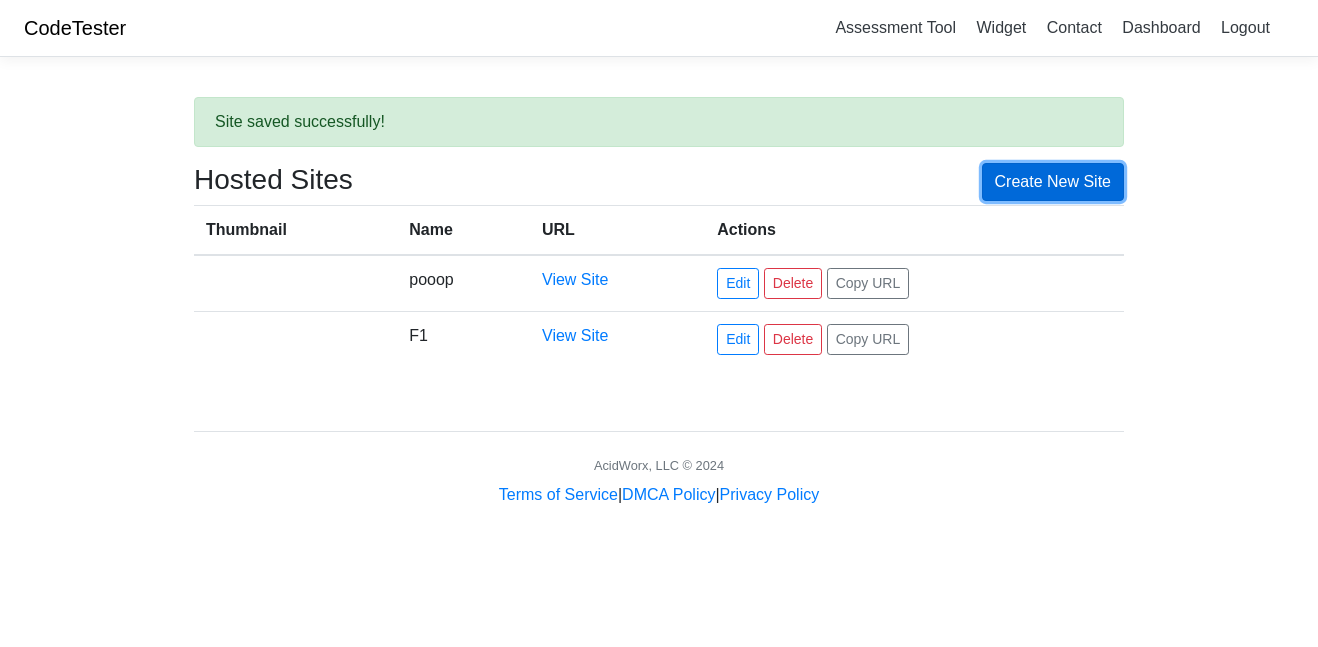 click on "Create New Site" at bounding box center [1053, 182] 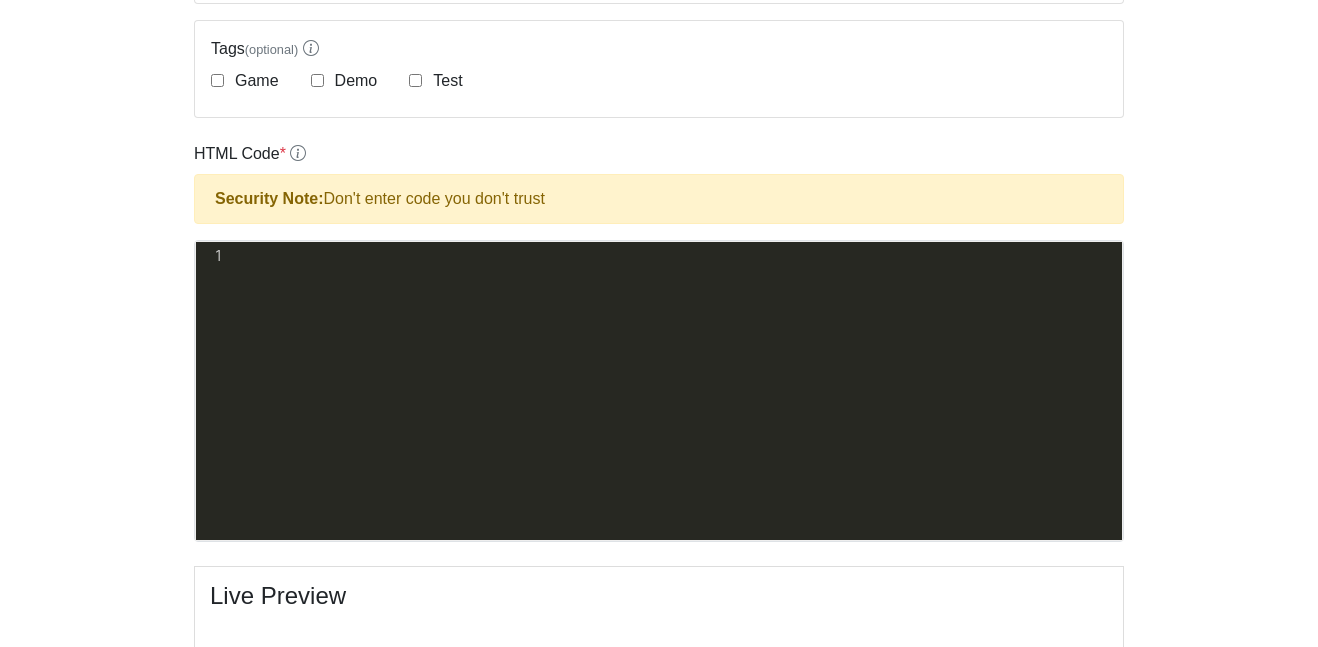 scroll, scrollTop: 511, scrollLeft: 0, axis: vertical 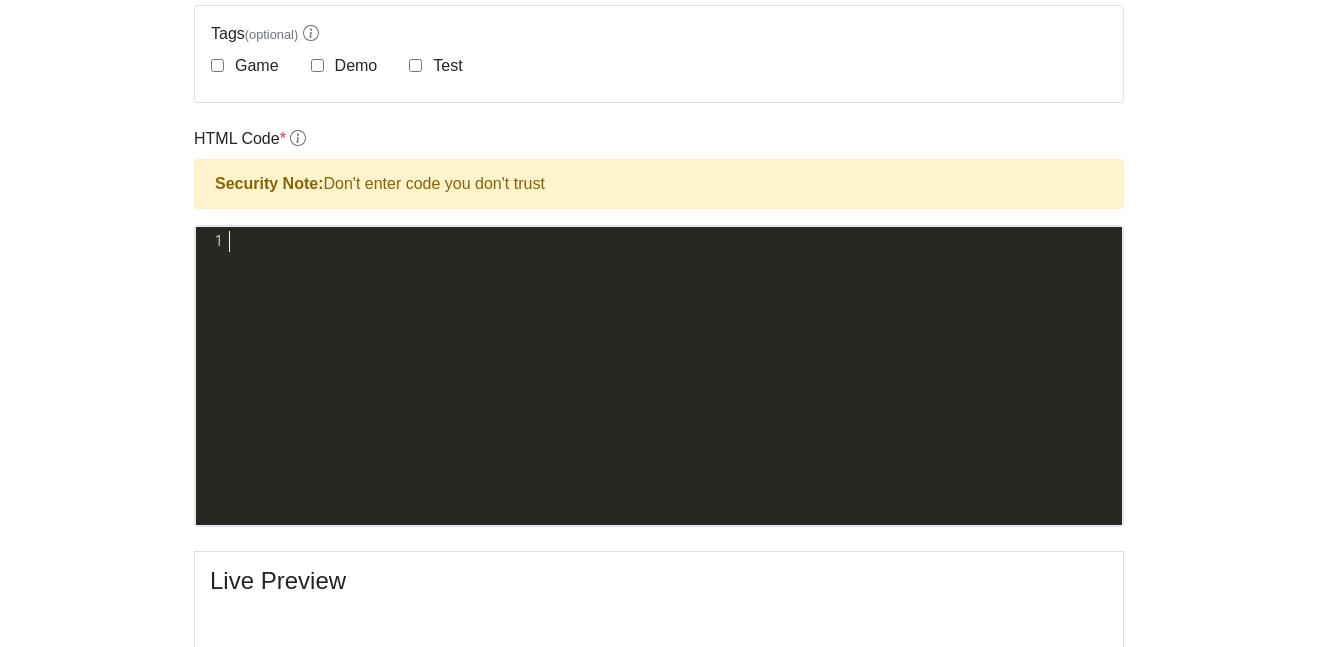 click on "xxxxxxxxxx   1 ​" at bounding box center [674, 391] 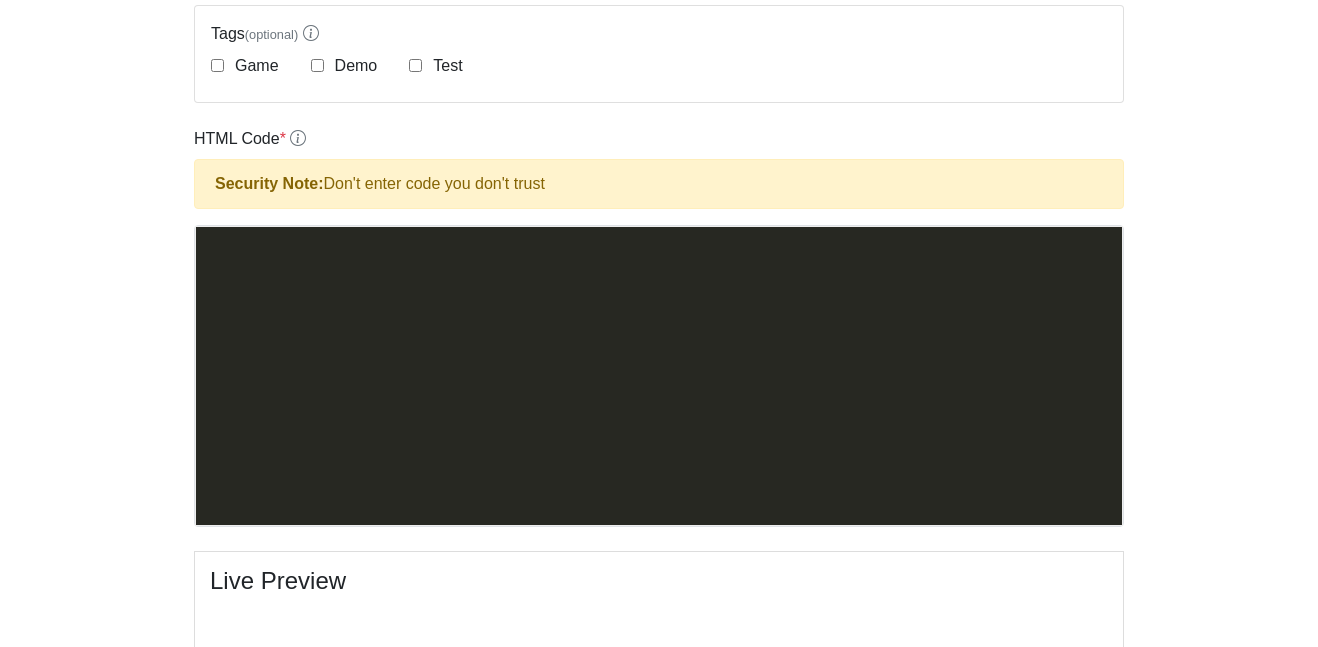 scroll, scrollTop: 13549, scrollLeft: 0, axis: vertical 